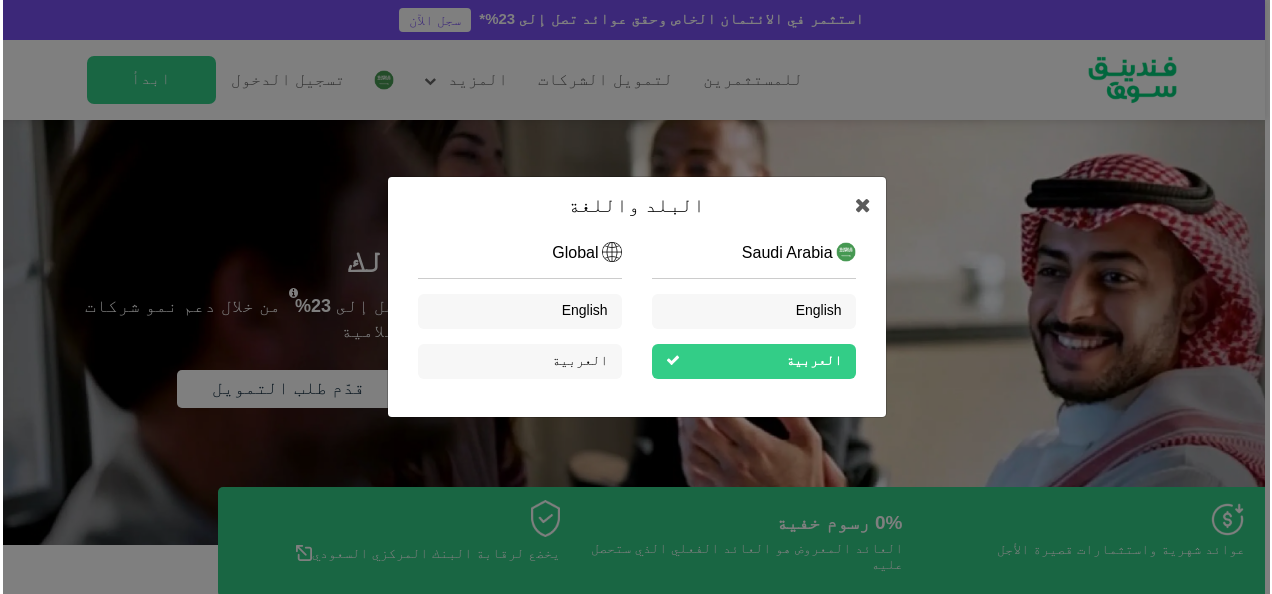 scroll, scrollTop: 0, scrollLeft: 0, axis: both 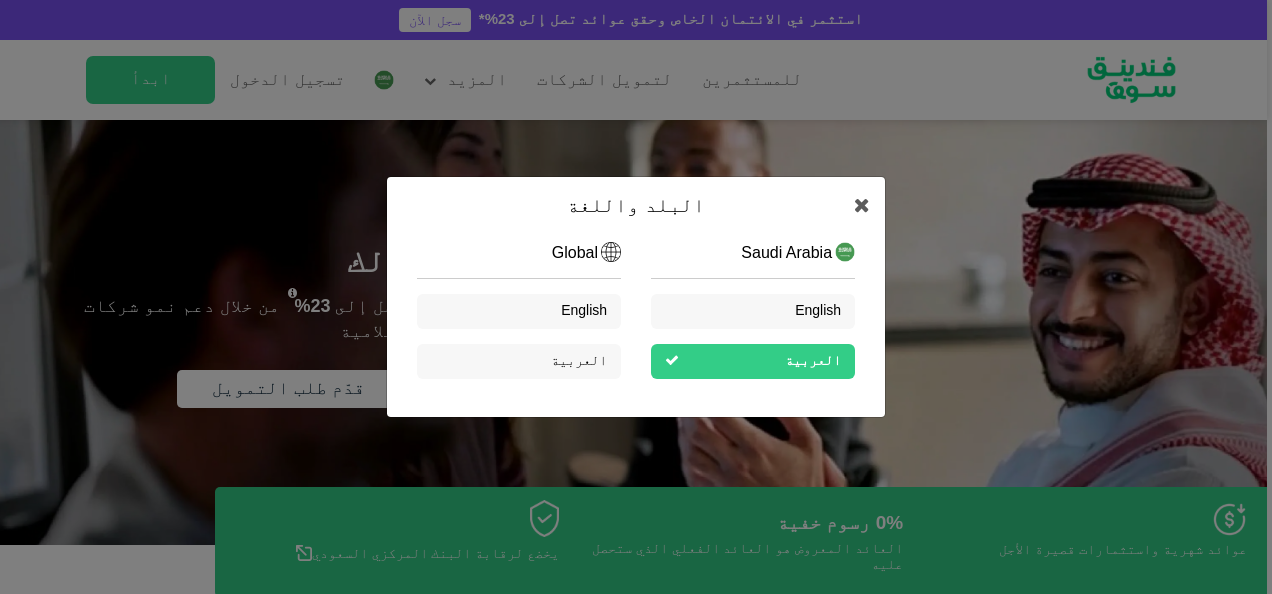 click on "English" at bounding box center (753, 311) 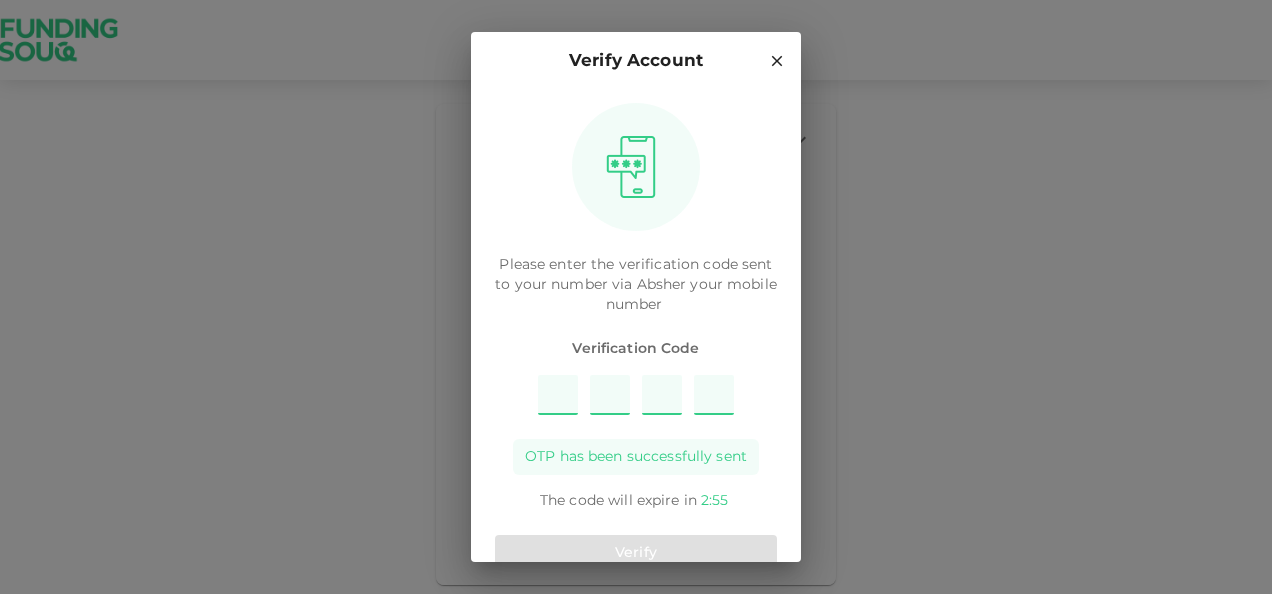 scroll, scrollTop: 0, scrollLeft: 0, axis: both 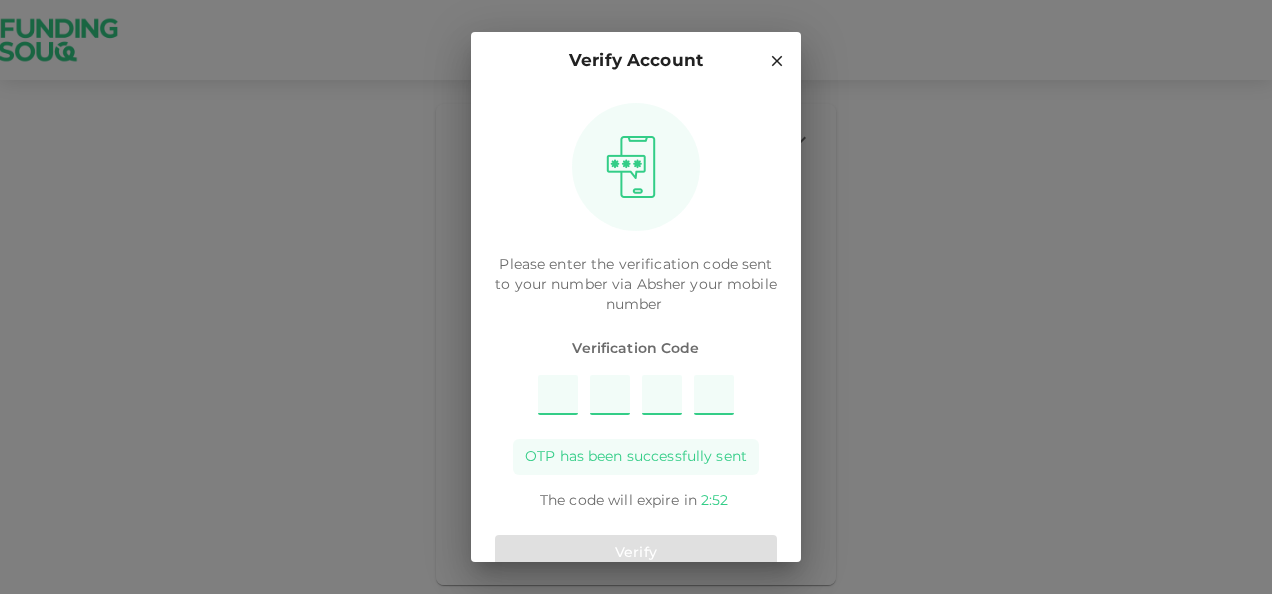 type on "3" 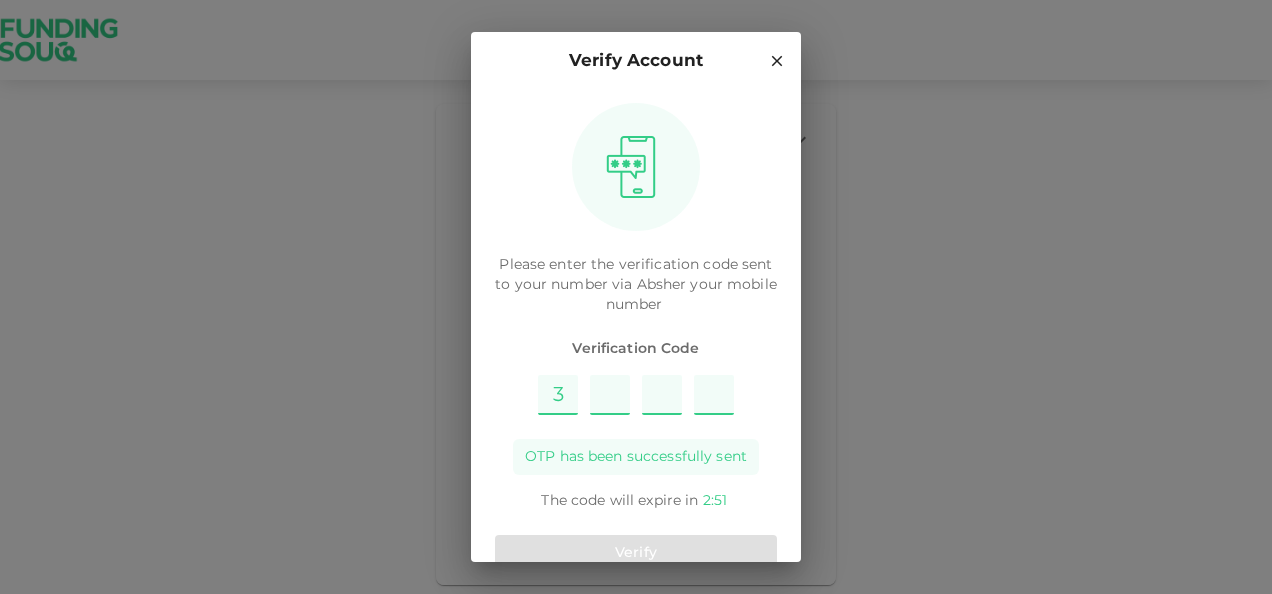 type on "5" 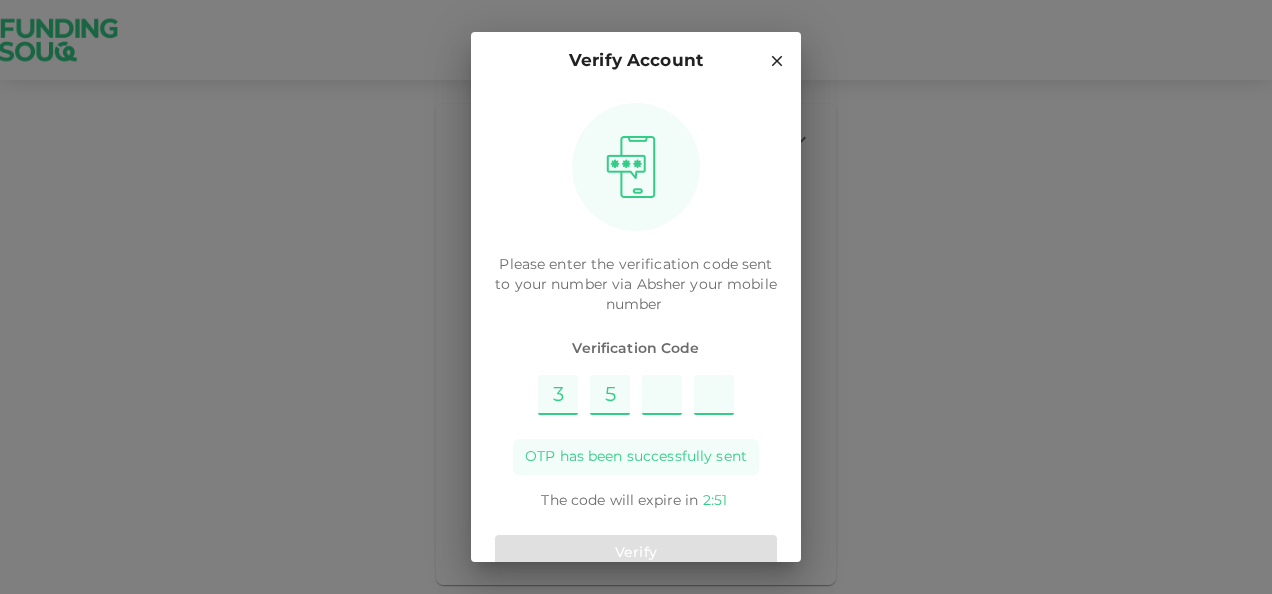 type on "1" 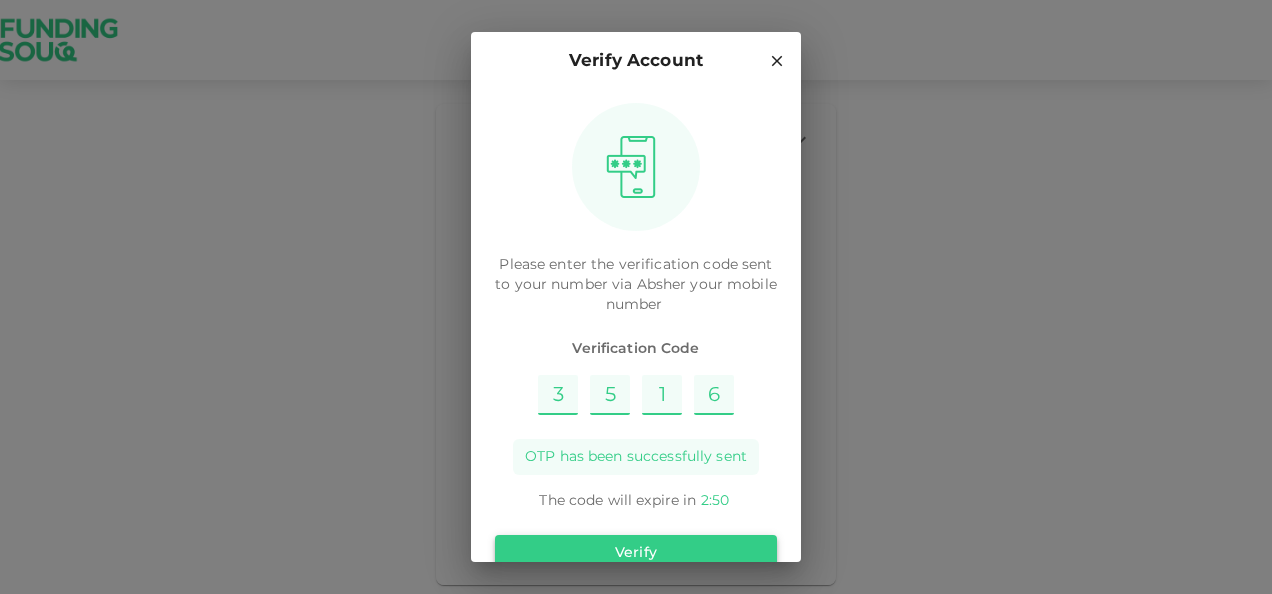 type on "6" 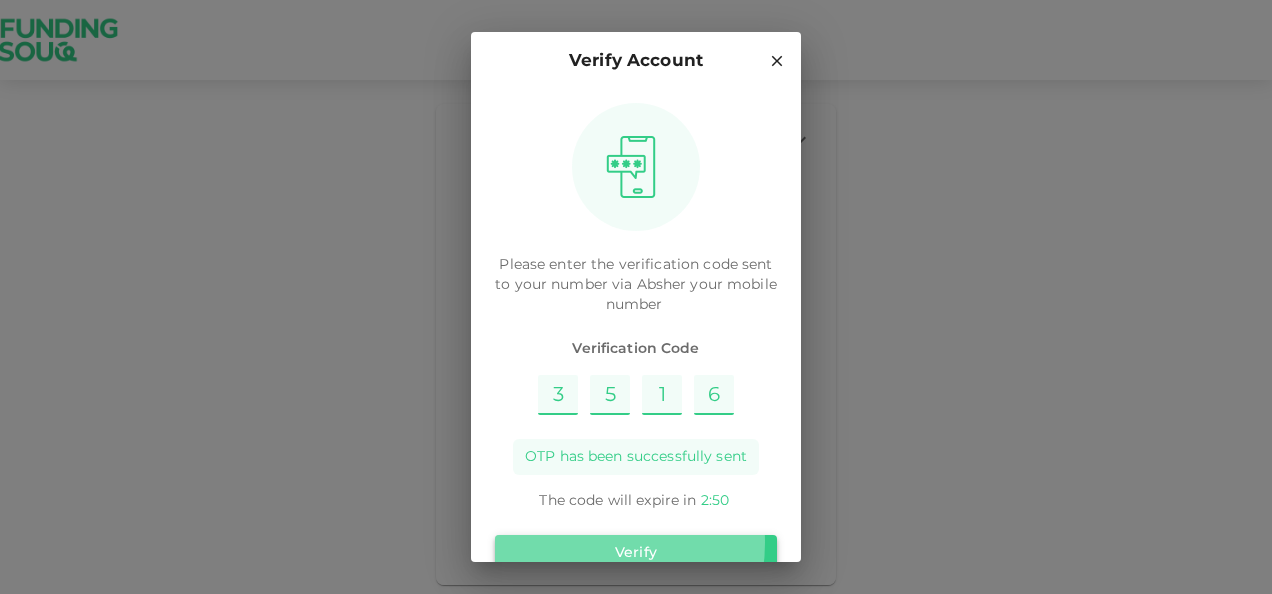 click on "Verify" at bounding box center [636, 553] 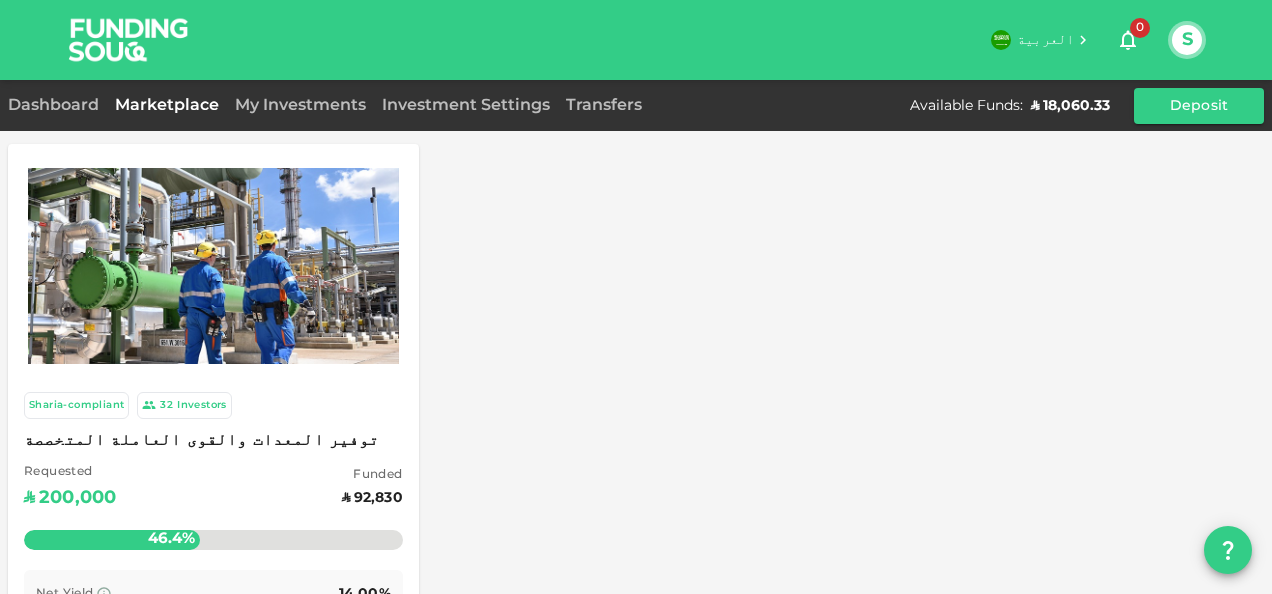 drag, startPoint x: 584, startPoint y: 104, endPoint x: 640, endPoint y: 118, distance: 57.72348 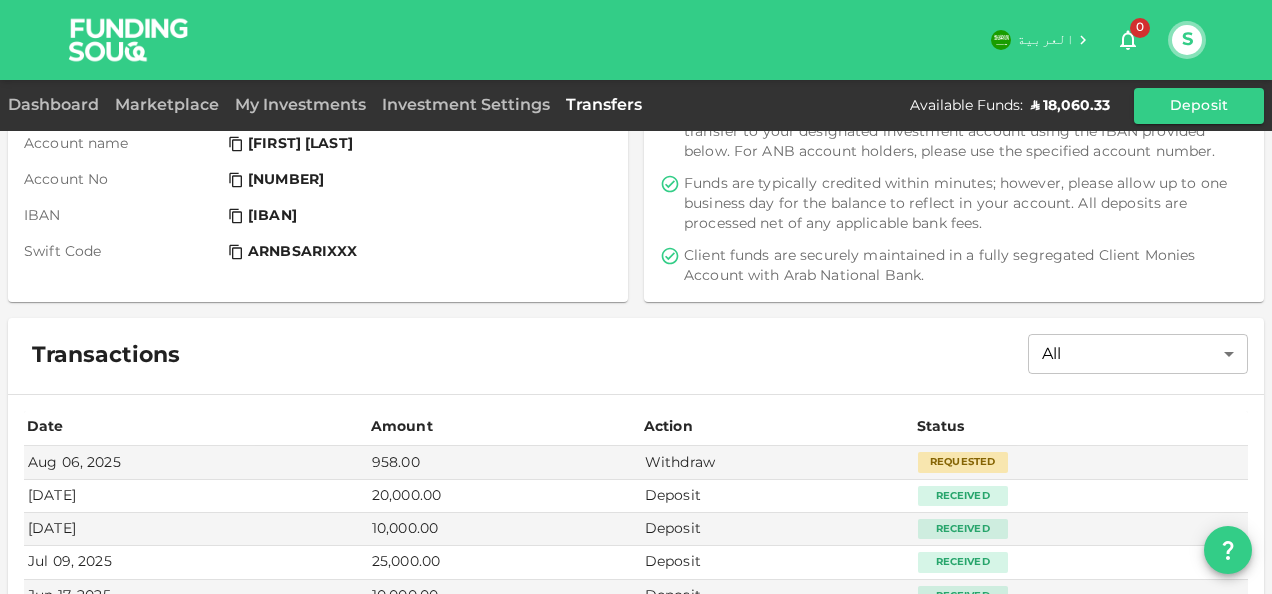 scroll, scrollTop: 383, scrollLeft: 0, axis: vertical 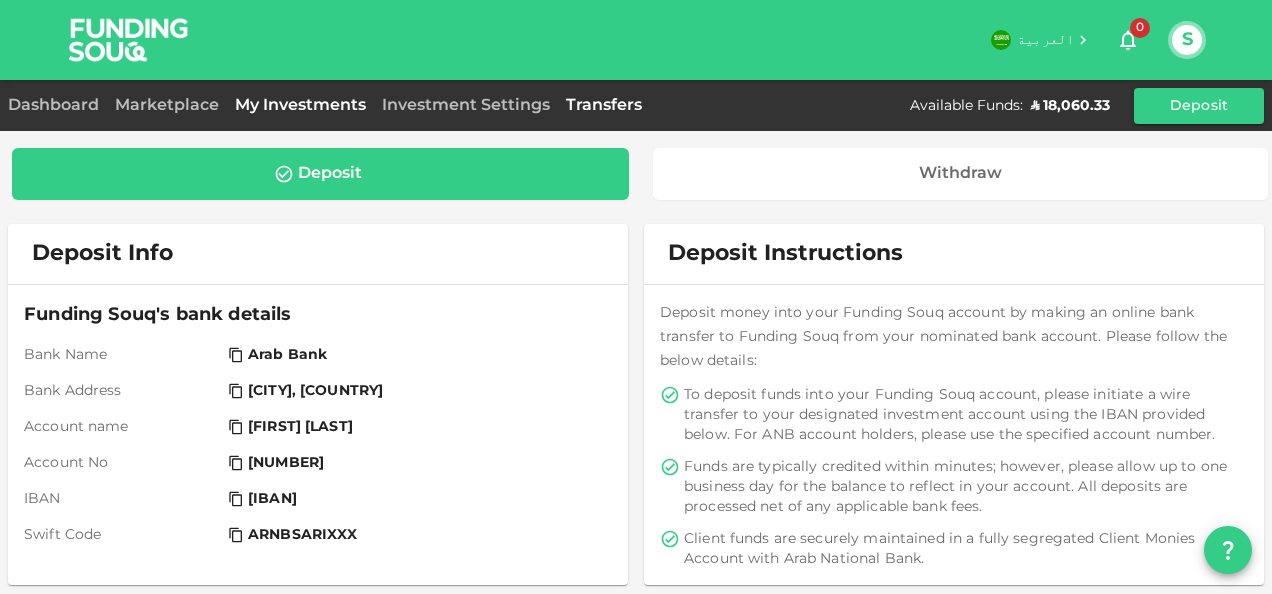 click on "My Investments" at bounding box center (300, 105) 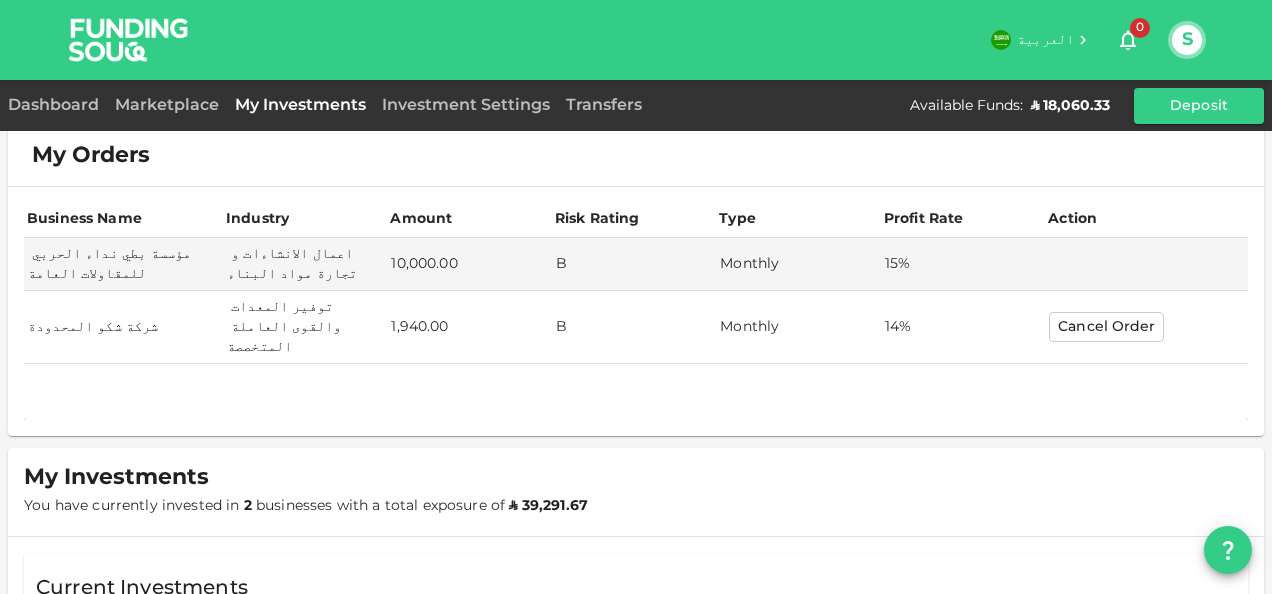 scroll, scrollTop: 0, scrollLeft: 0, axis: both 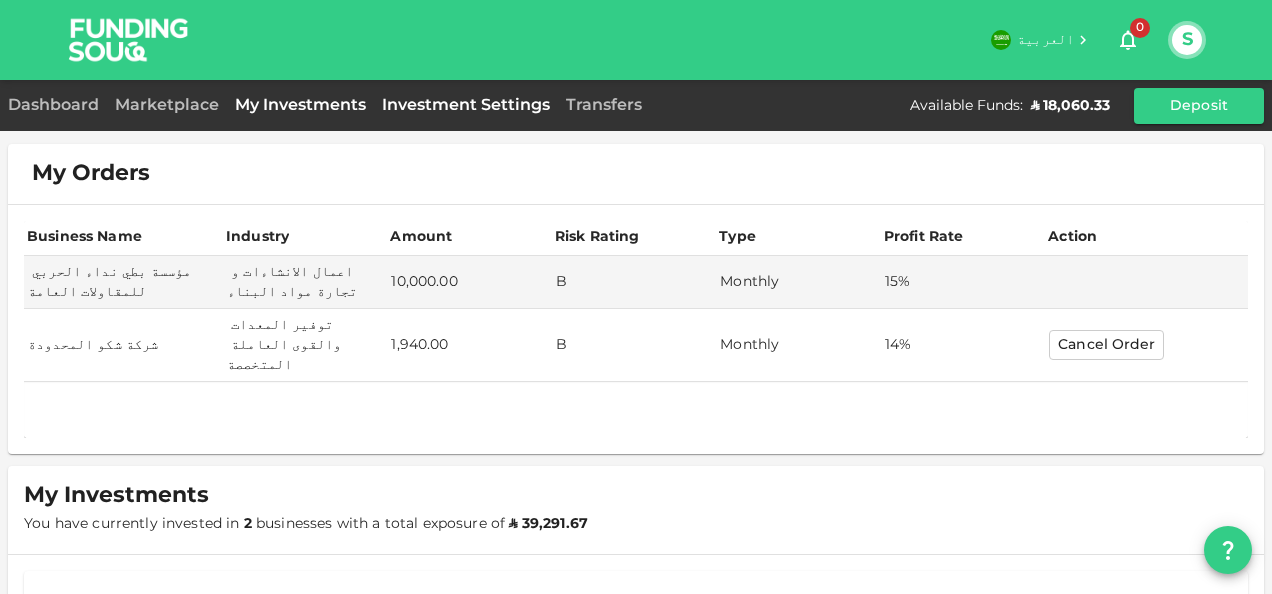 click on "Investment Settings" at bounding box center (466, 105) 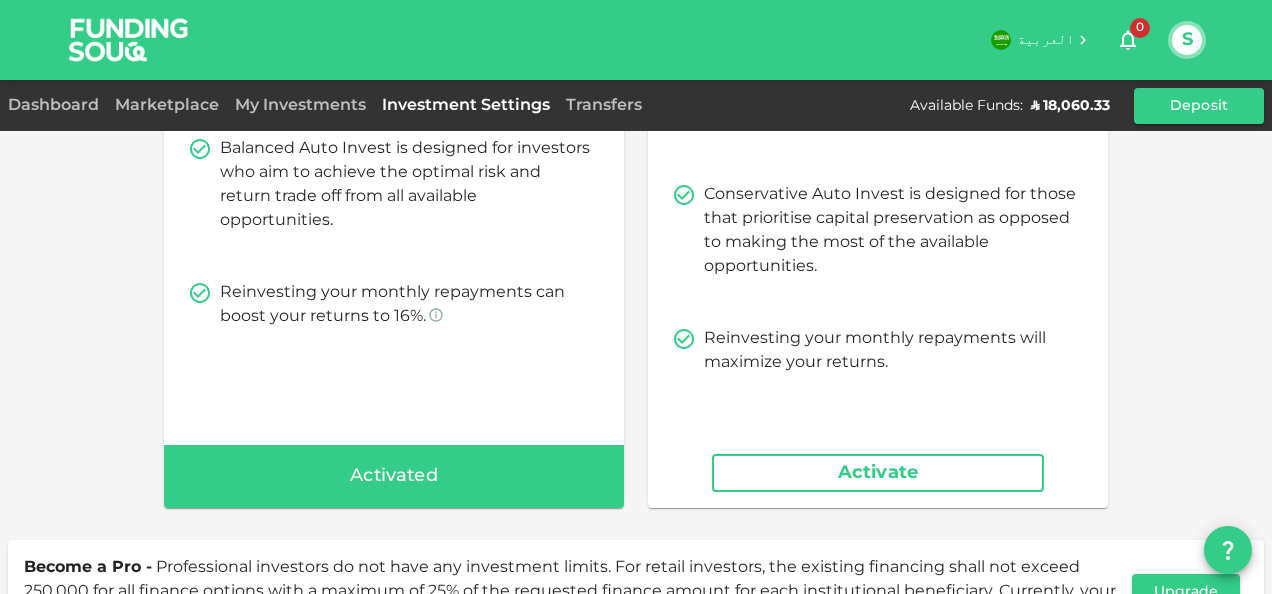 scroll, scrollTop: 320, scrollLeft: 0, axis: vertical 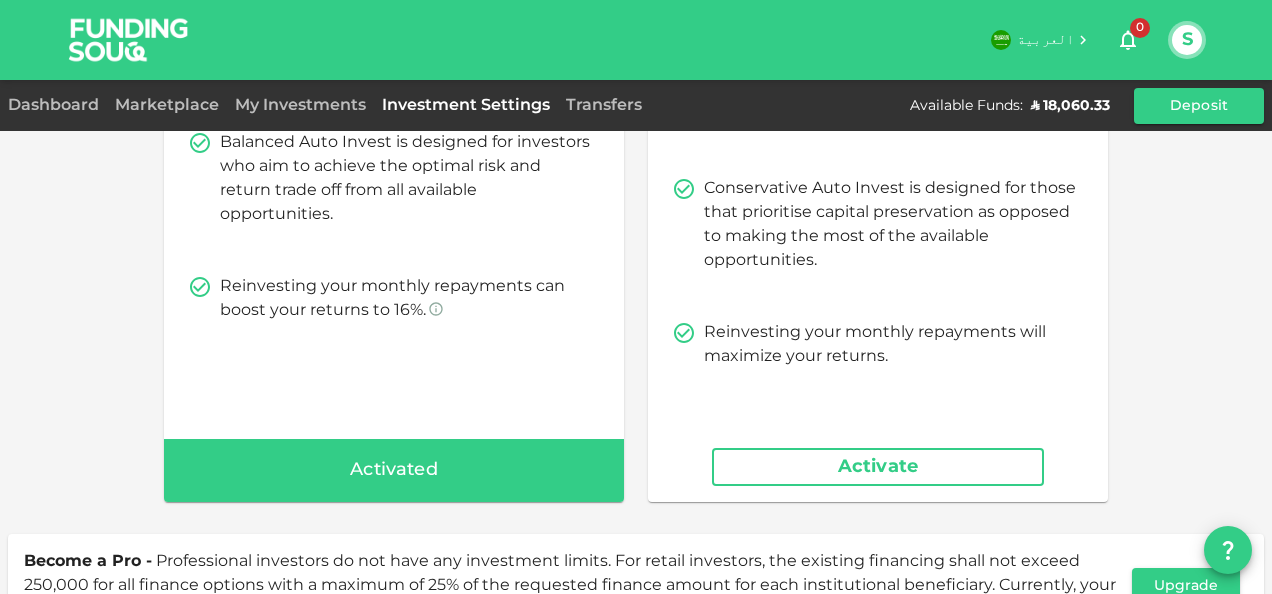 click on "Activated" at bounding box center [394, 471] 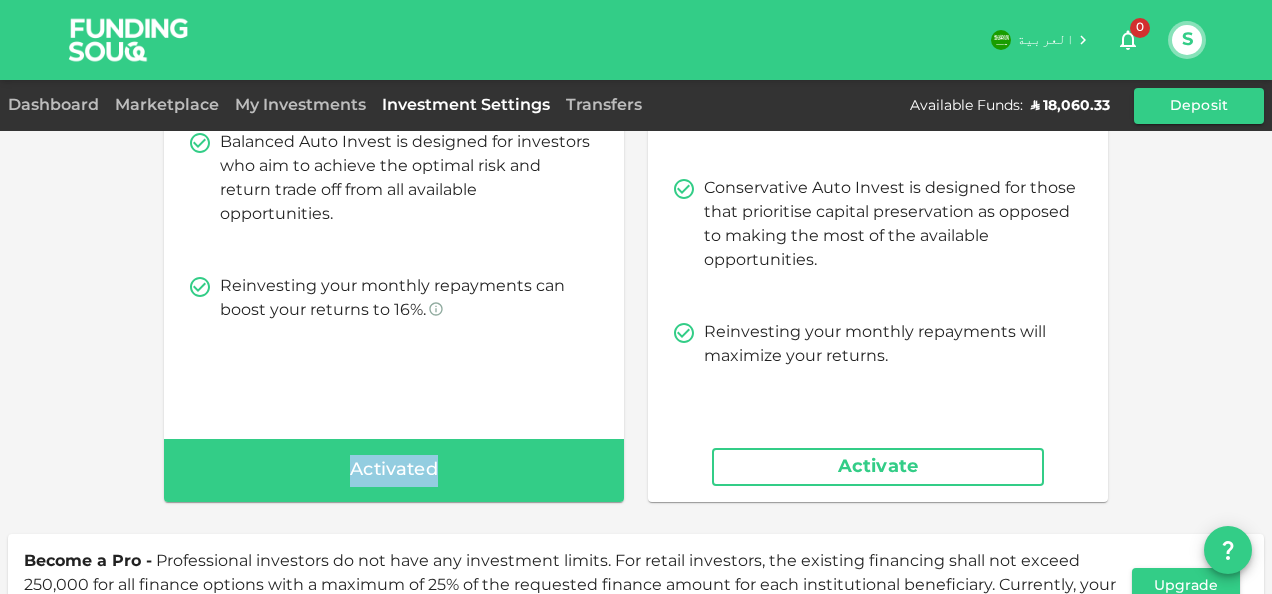 click on "Activated" at bounding box center [394, 471] 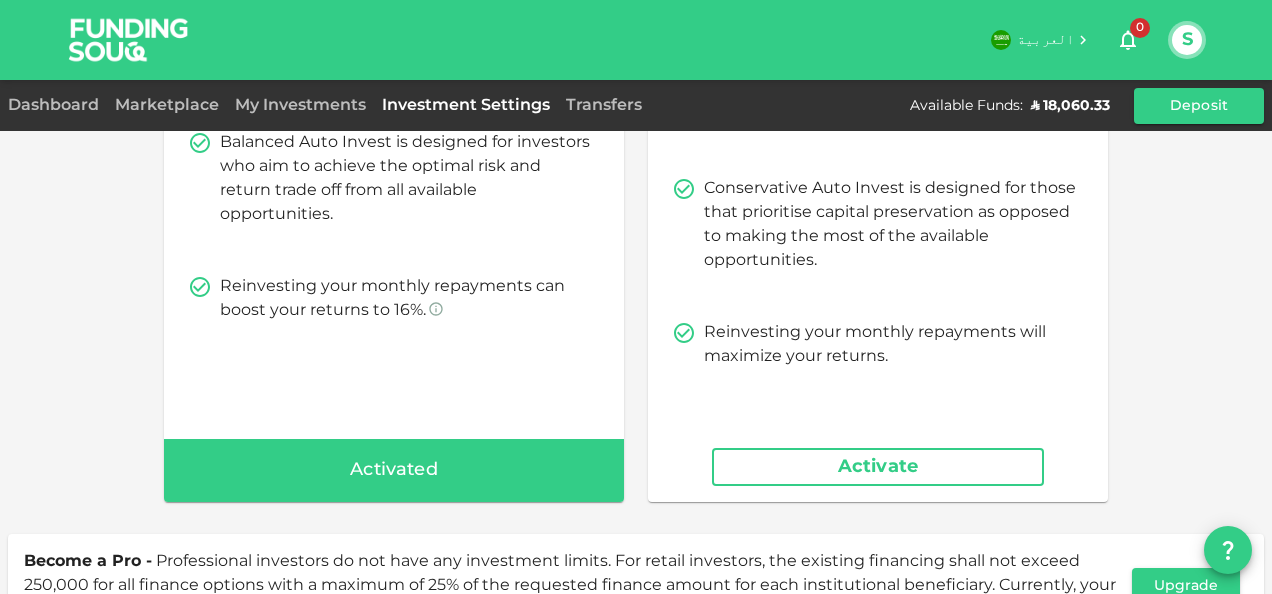 drag, startPoint x: 404, startPoint y: 474, endPoint x: 572, endPoint y: 392, distance: 186.94385 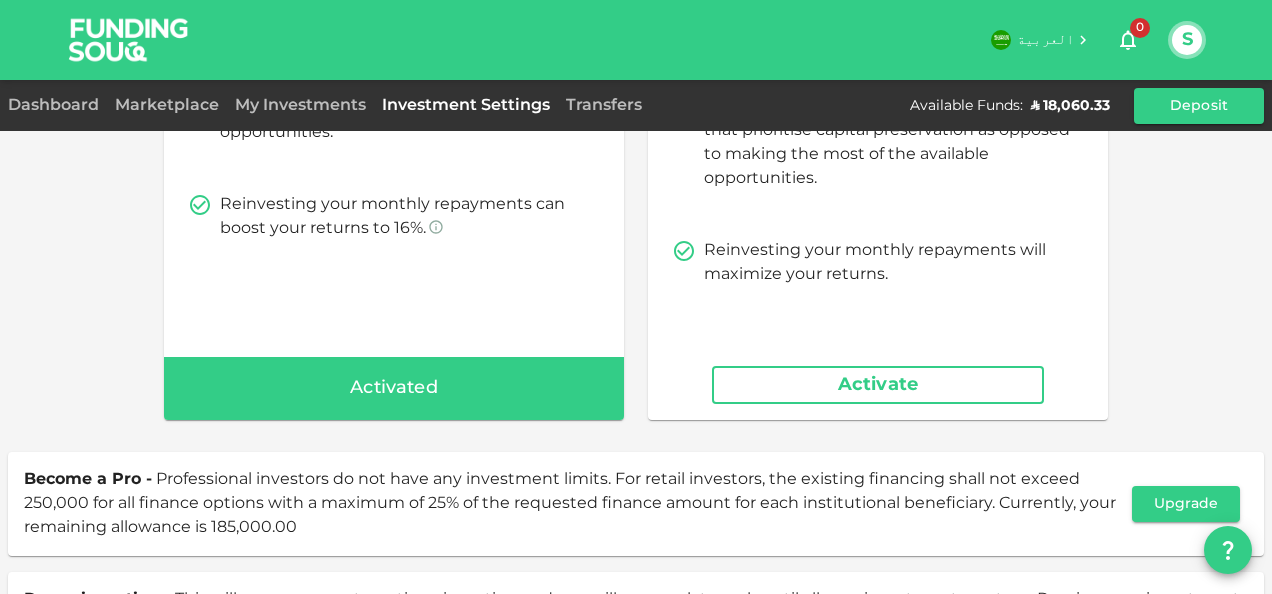 scroll, scrollTop: 372, scrollLeft: 0, axis: vertical 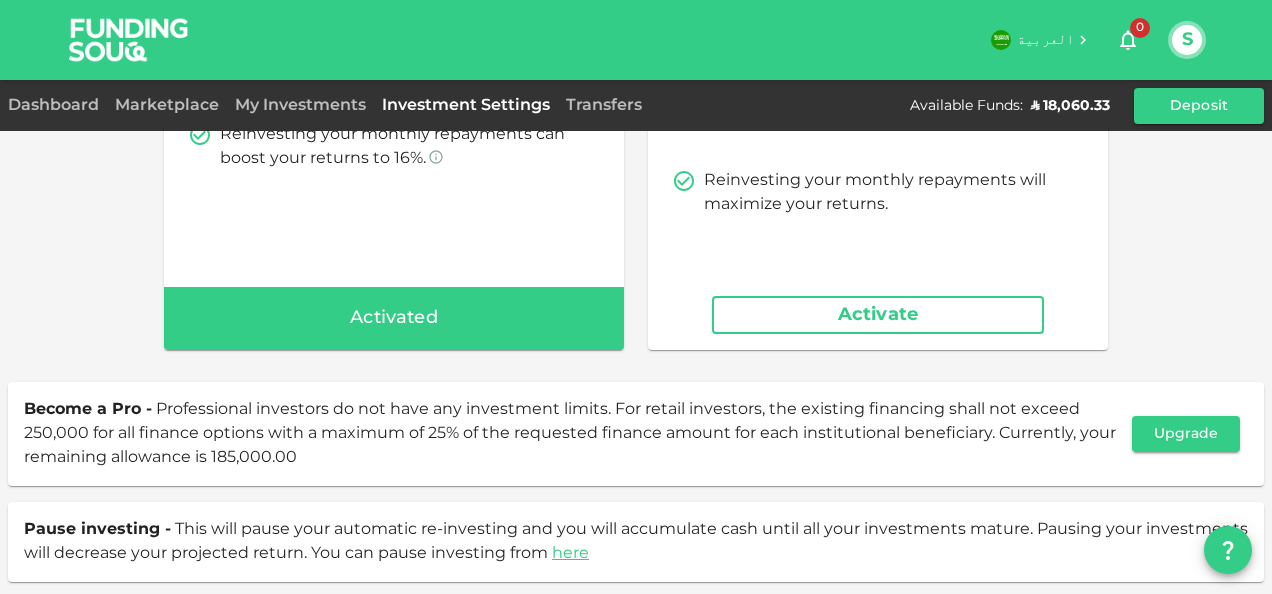 drag, startPoint x: 446, startPoint y: 312, endPoint x: 435, endPoint y: 316, distance: 11.7046995 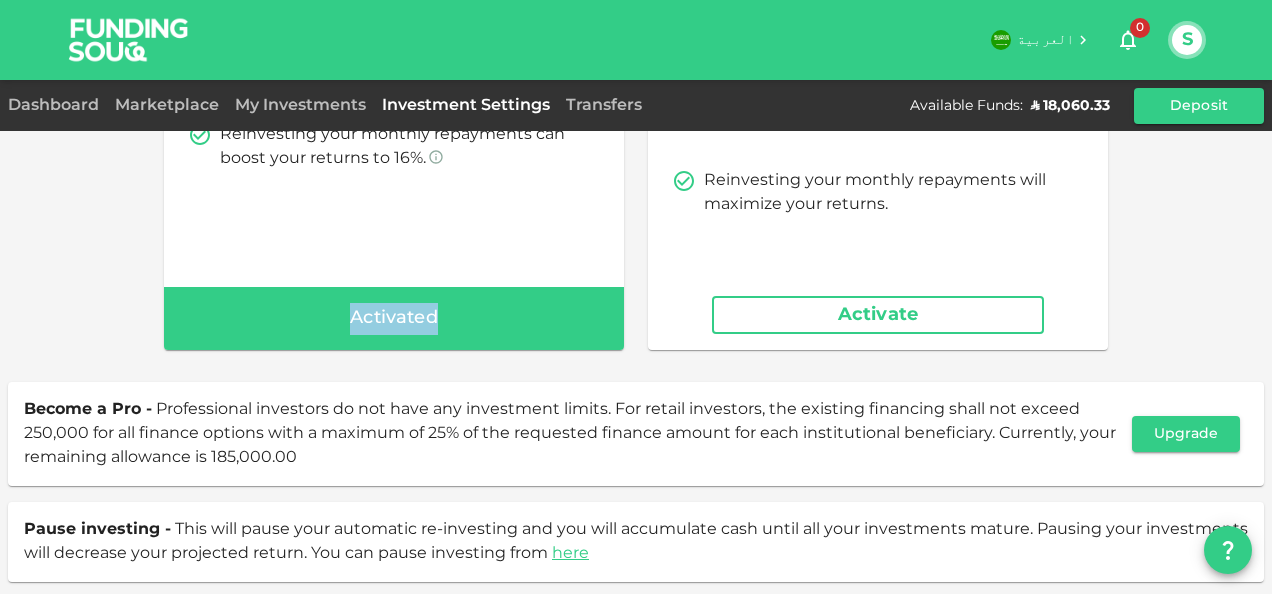 click on "Activated" at bounding box center (394, 319) 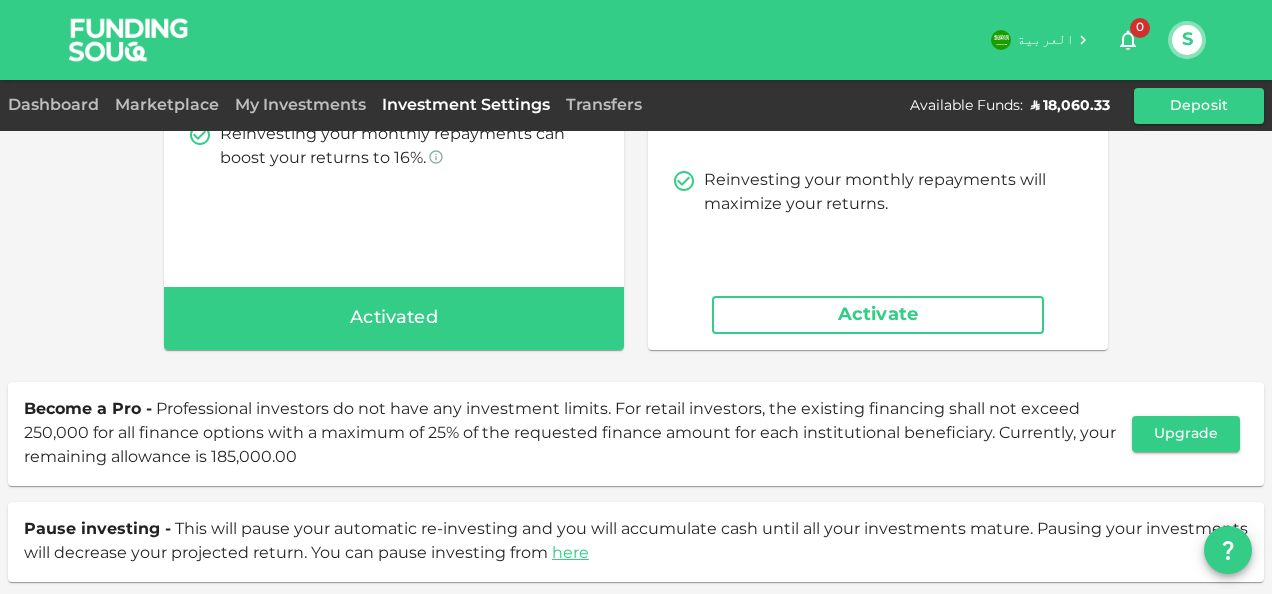 drag, startPoint x: 438, startPoint y: 312, endPoint x: 590, endPoint y: 231, distance: 172.2353 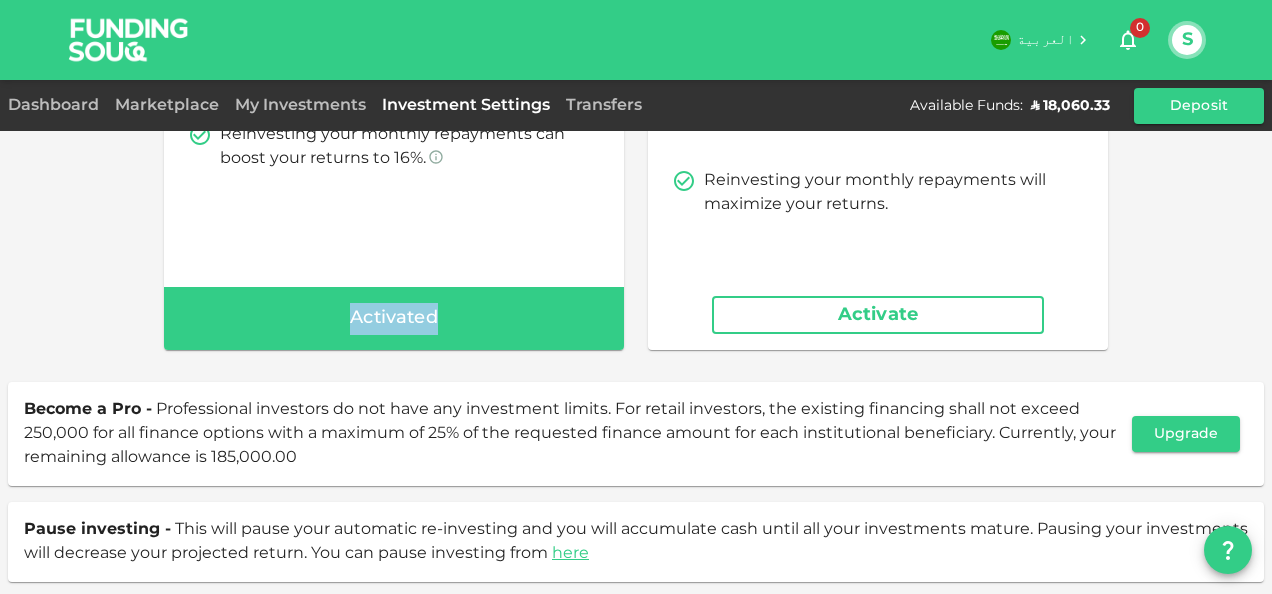click on "Activated" at bounding box center [394, 319] 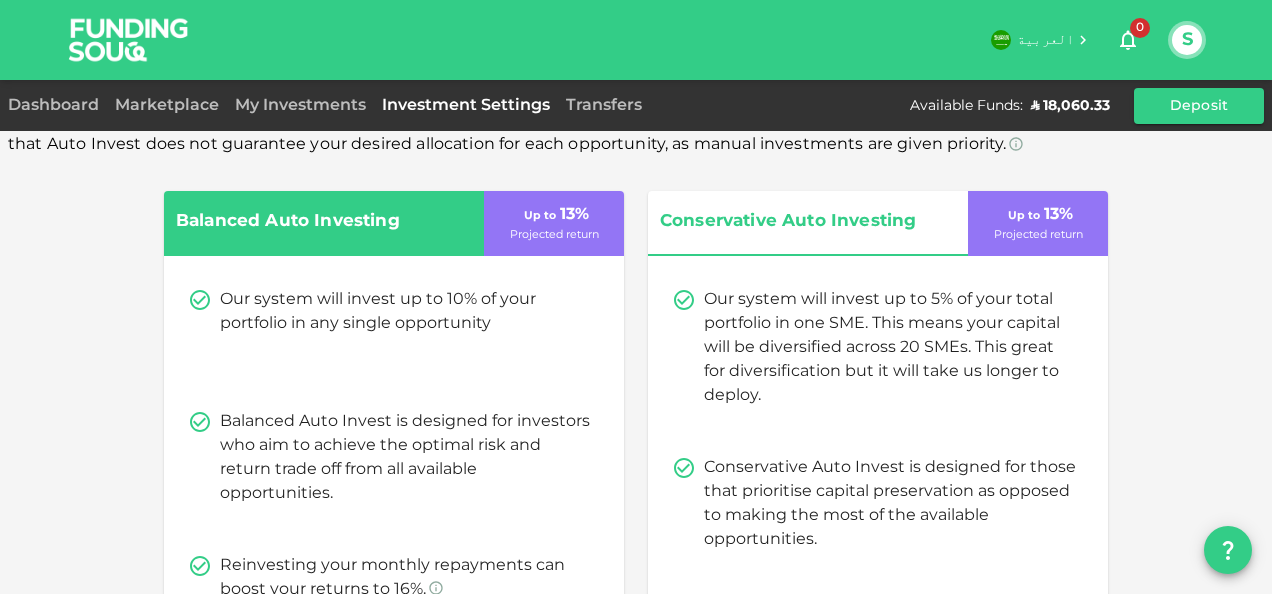 scroll, scrollTop: 40, scrollLeft: 0, axis: vertical 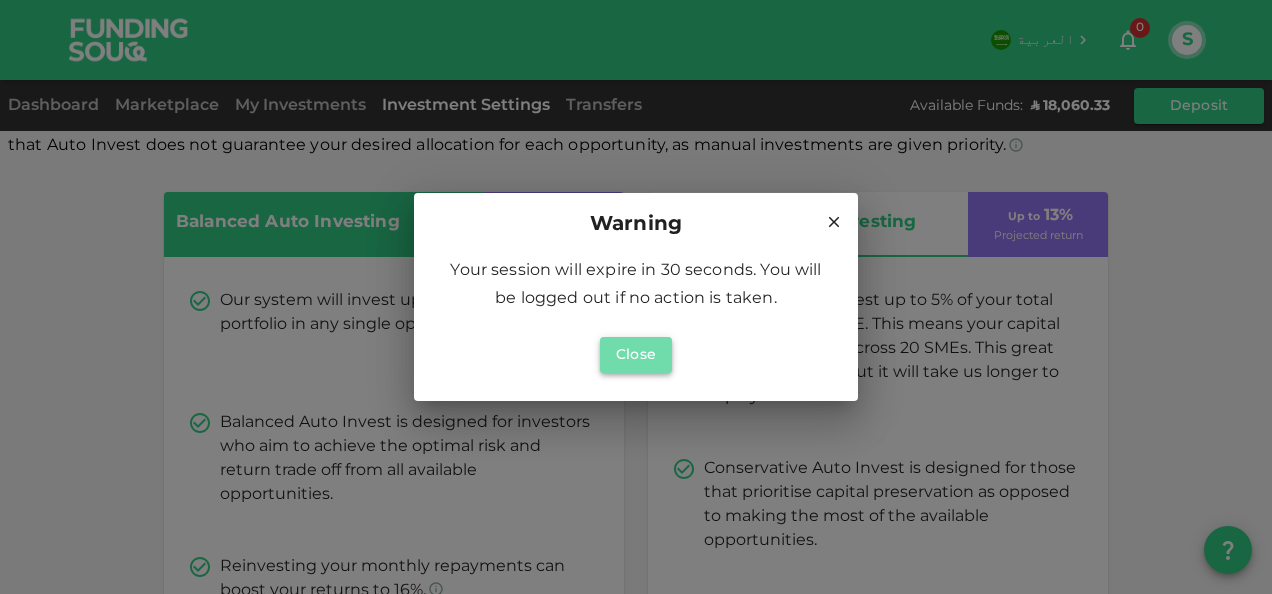 drag, startPoint x: 655, startPoint y: 360, endPoint x: 743, endPoint y: 332, distance: 92.34717 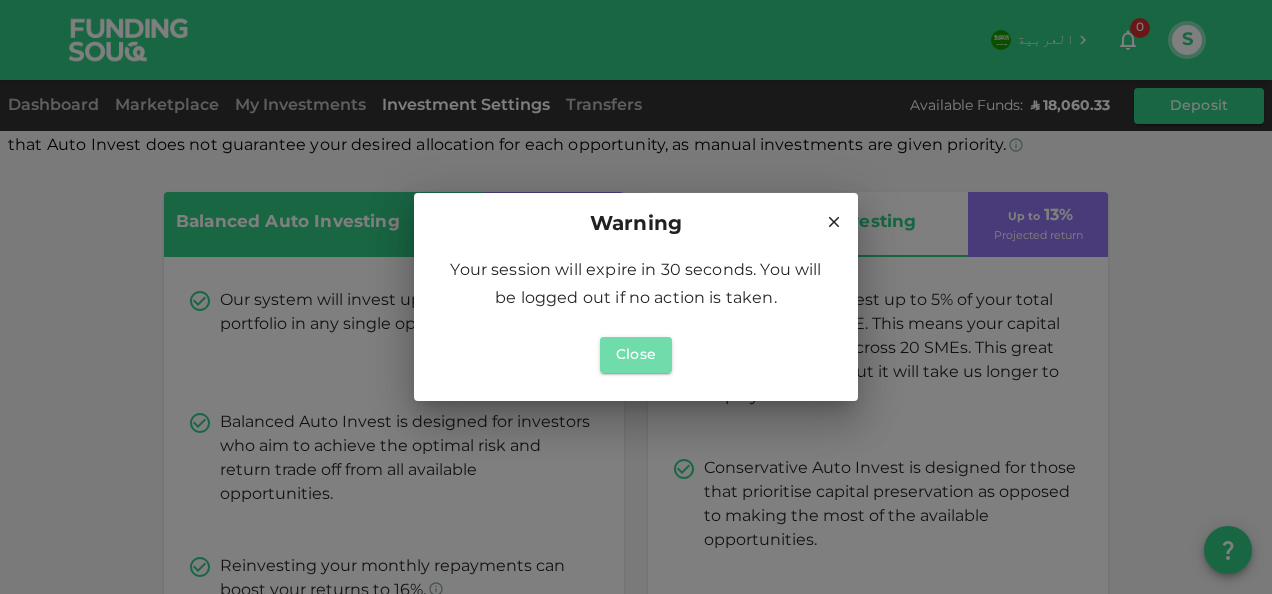 click on "Close" at bounding box center [636, 355] 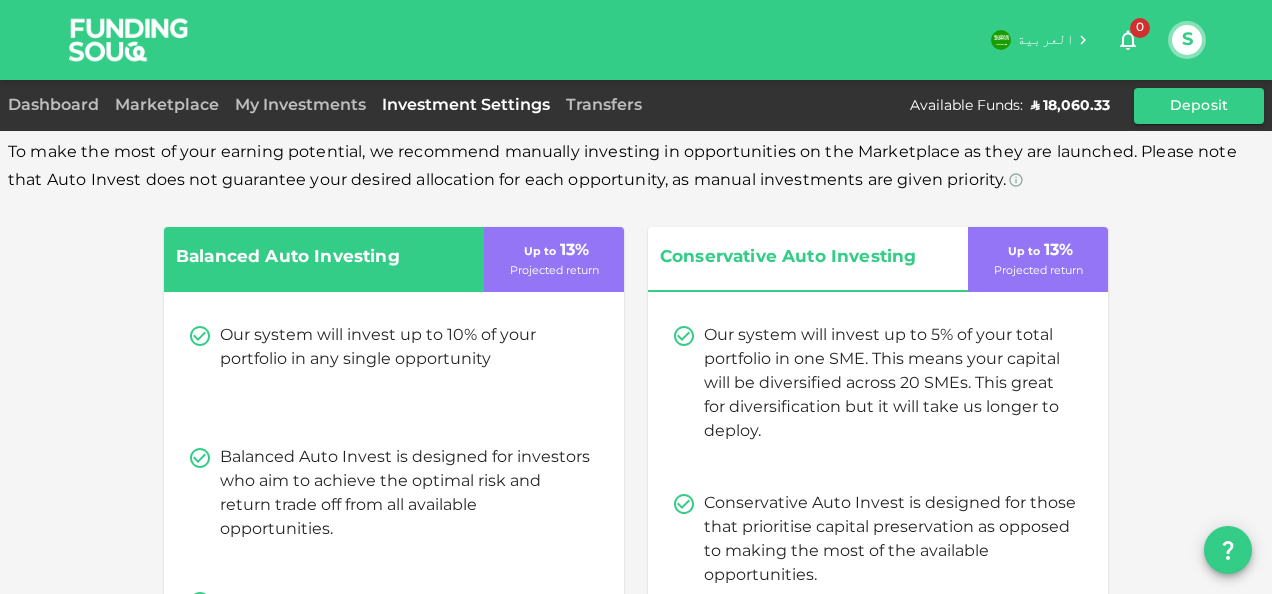 scroll, scrollTop: 0, scrollLeft: 0, axis: both 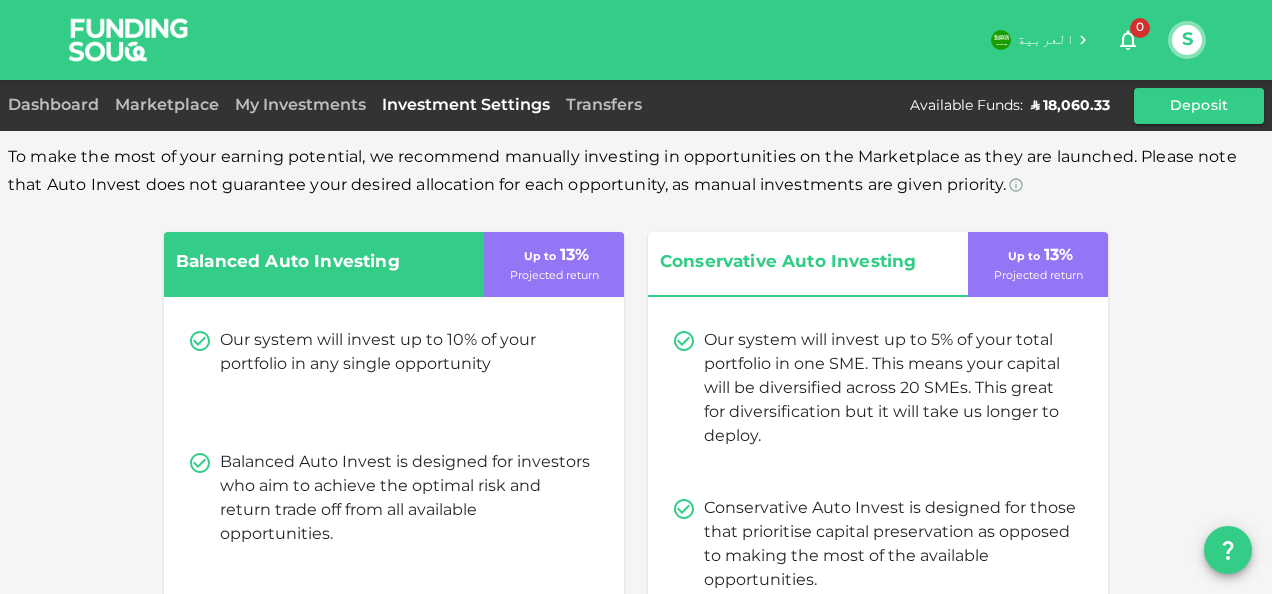 drag, startPoint x: 436, startPoint y: 238, endPoint x: 429, endPoint y: 251, distance: 14.764823 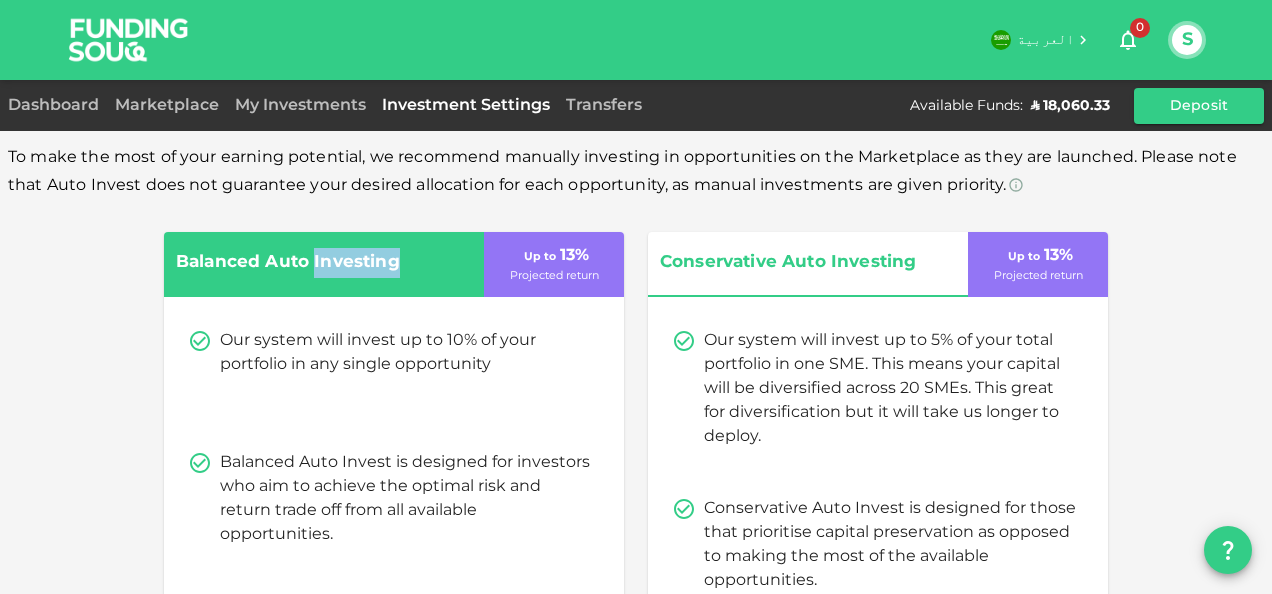click on "Balanced Auto Investing" at bounding box center (311, 263) 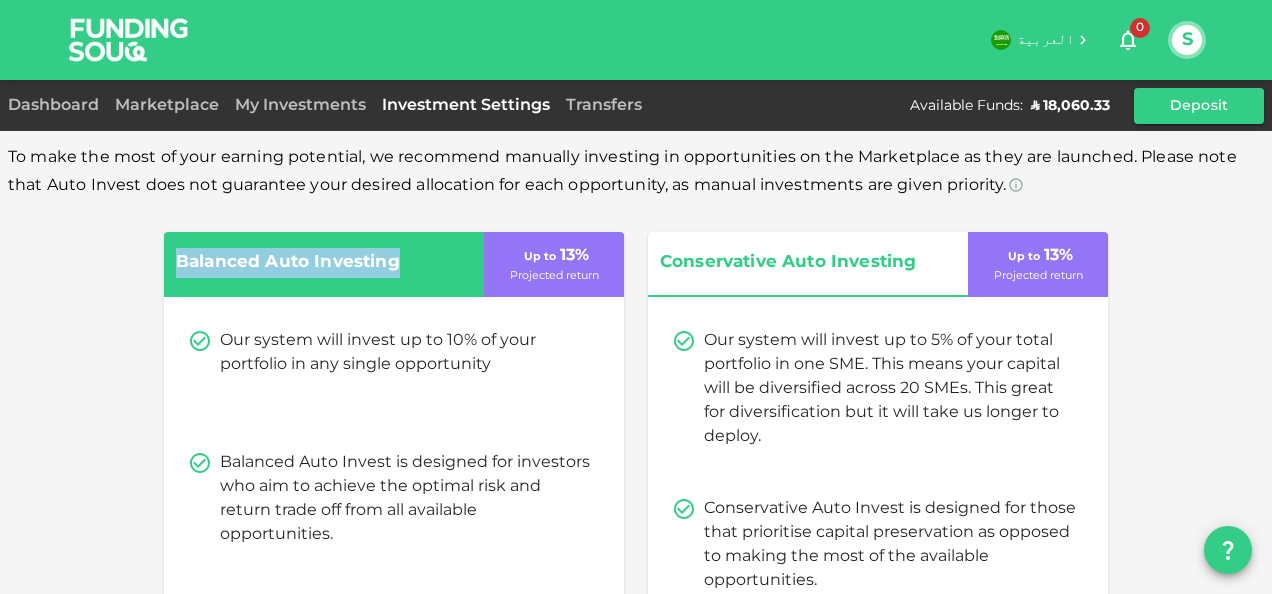 click on "Balanced Auto Investing" at bounding box center [311, 263] 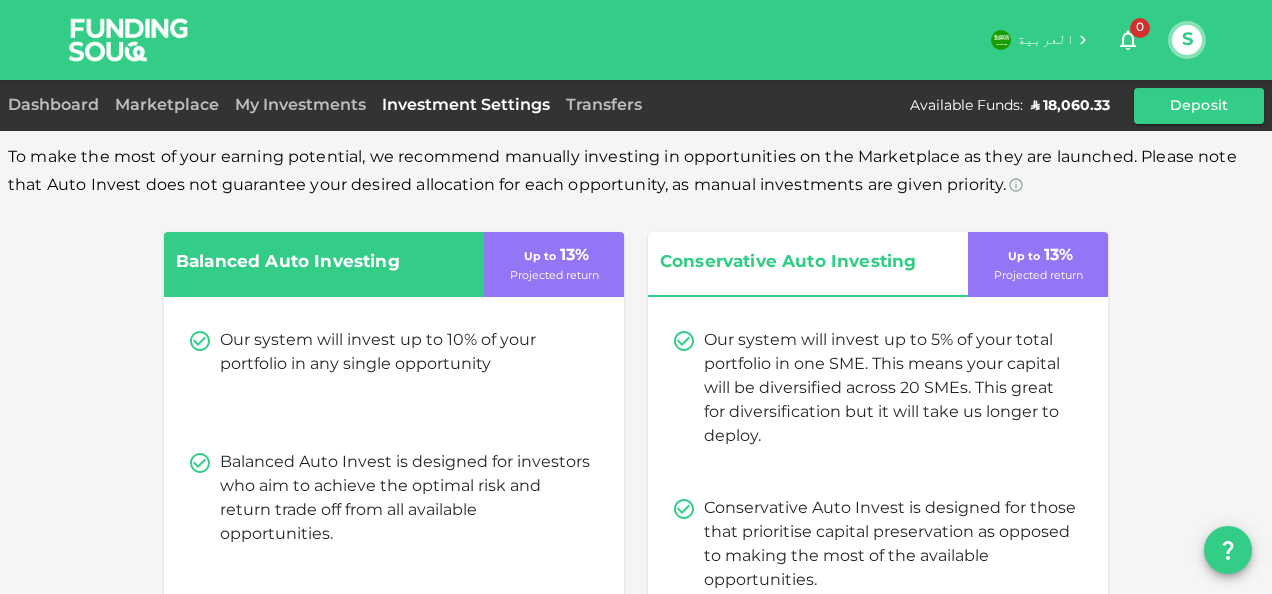 drag, startPoint x: 668, startPoint y: 186, endPoint x: 689, endPoint y: 186, distance: 21 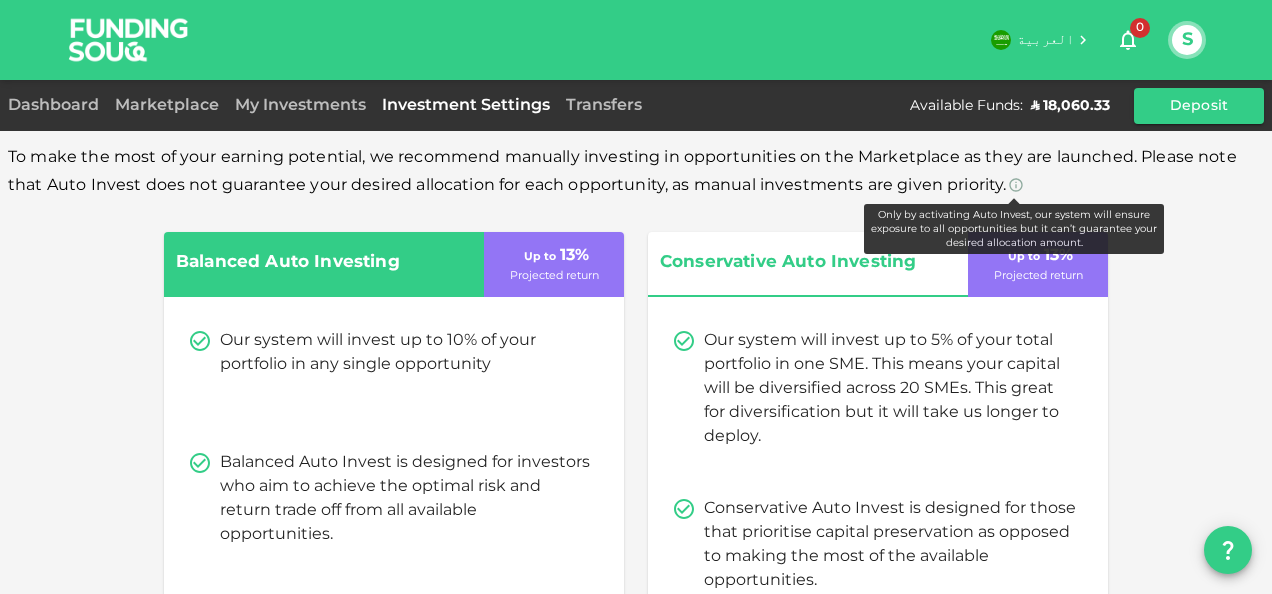 click 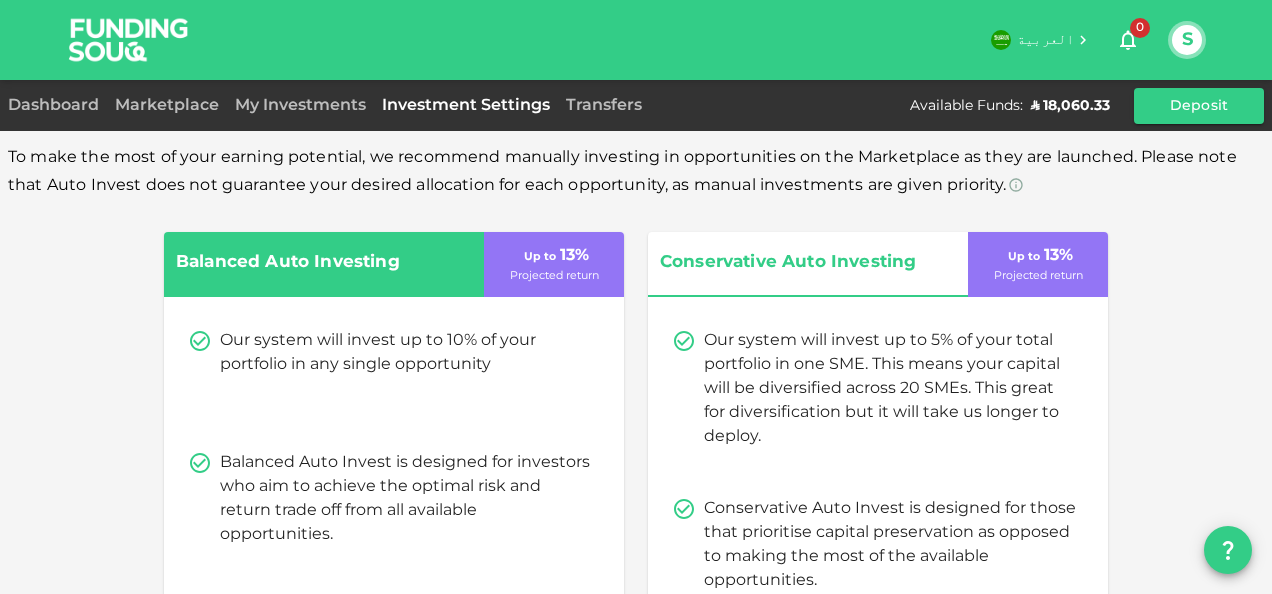 click on "To make the most of your earning potential, we recommend manually investing in opportunities on the Marketplace as they are launched. Please note that Auto Invest does not guarantee your desired allocation for each opportunity, as manual investments are given priority." at bounding box center [622, 171] 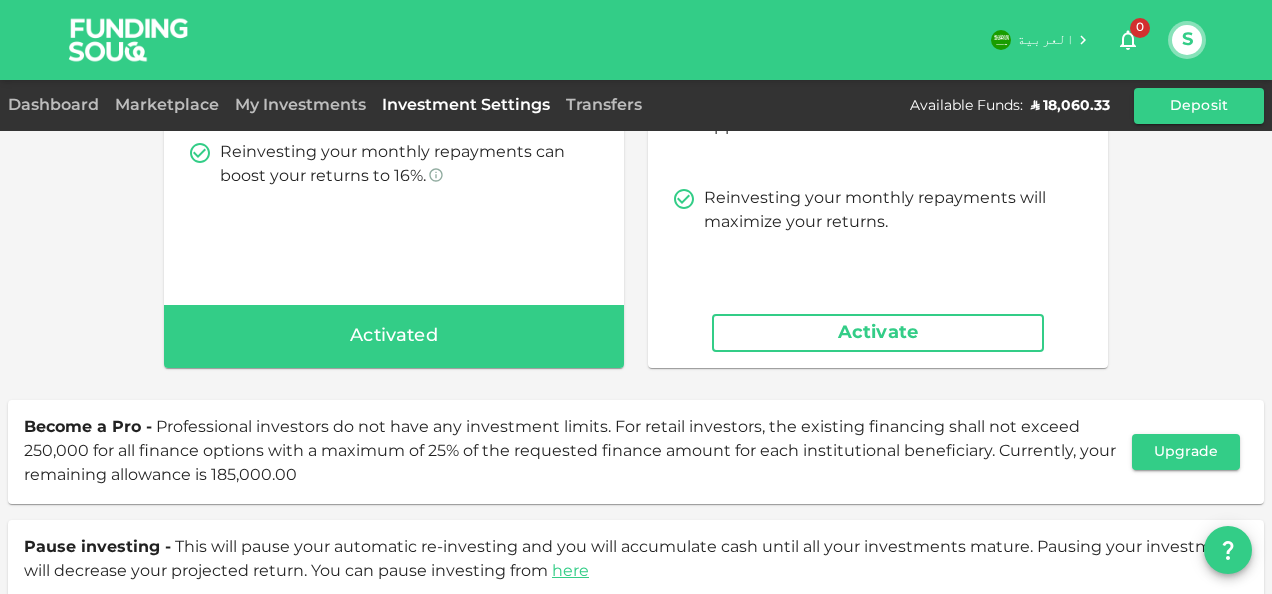 scroll, scrollTop: 472, scrollLeft: 0, axis: vertical 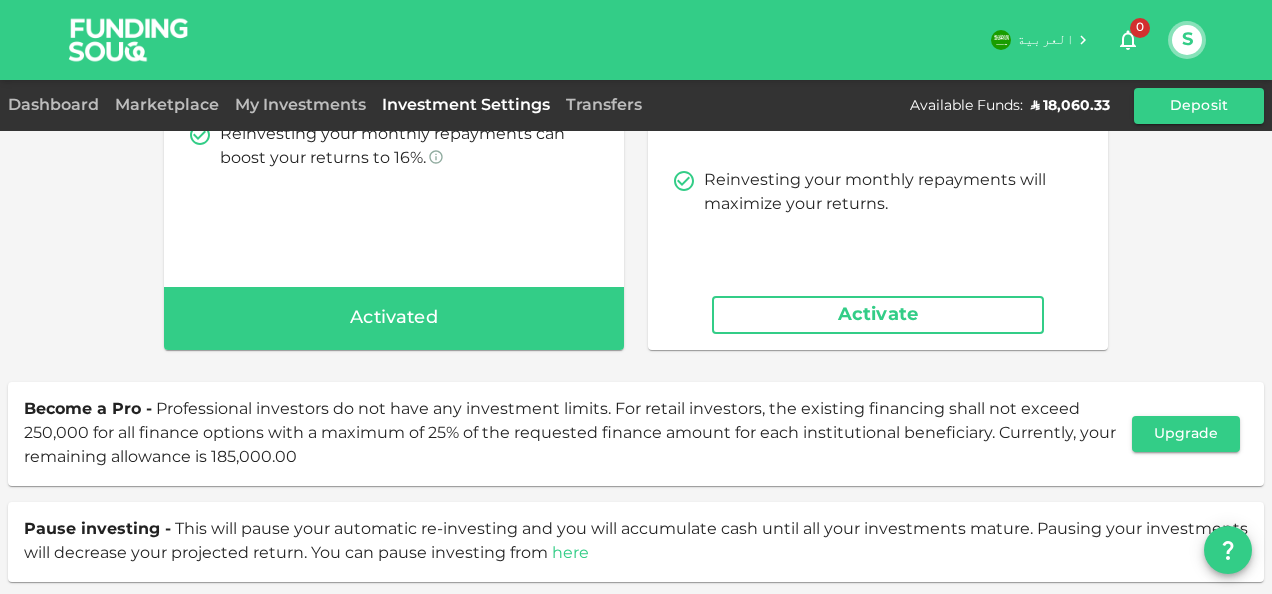 click on "here" at bounding box center [570, 553] 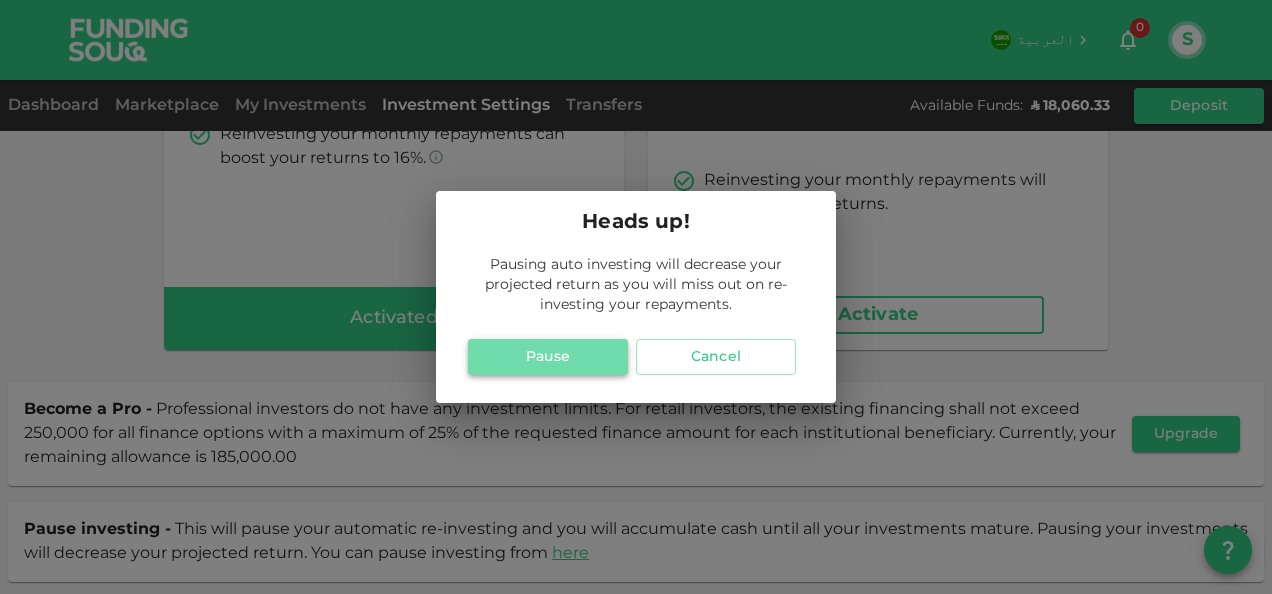 click on "Pause" at bounding box center [548, 357] 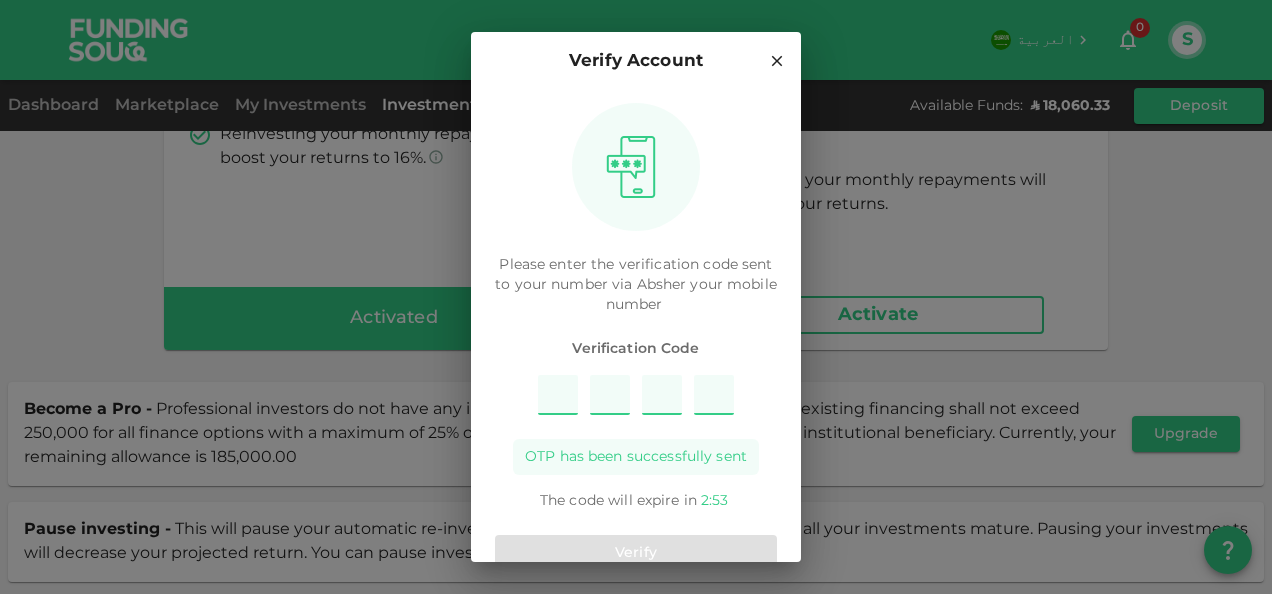 click at bounding box center [558, 395] 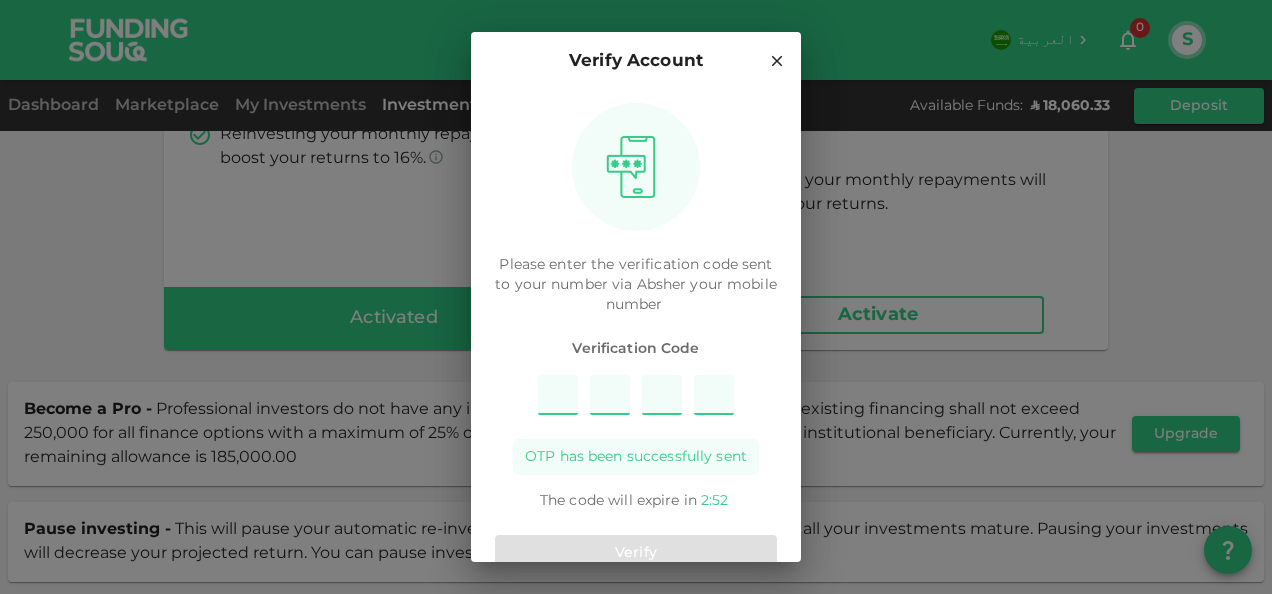 type on "3" 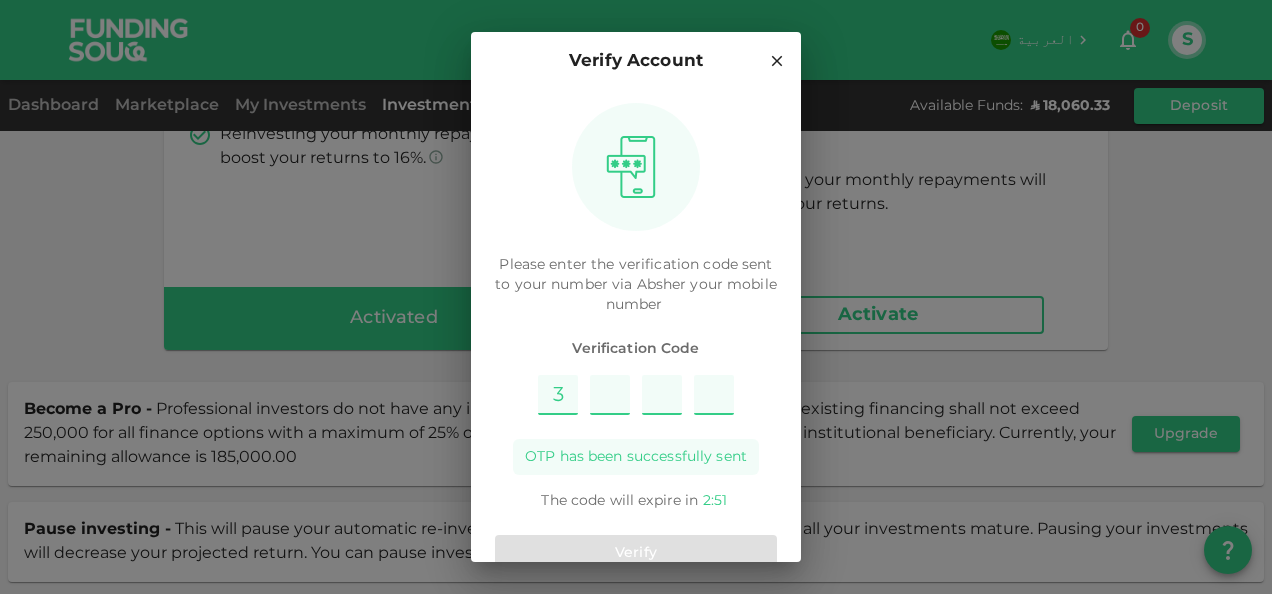 type on "8" 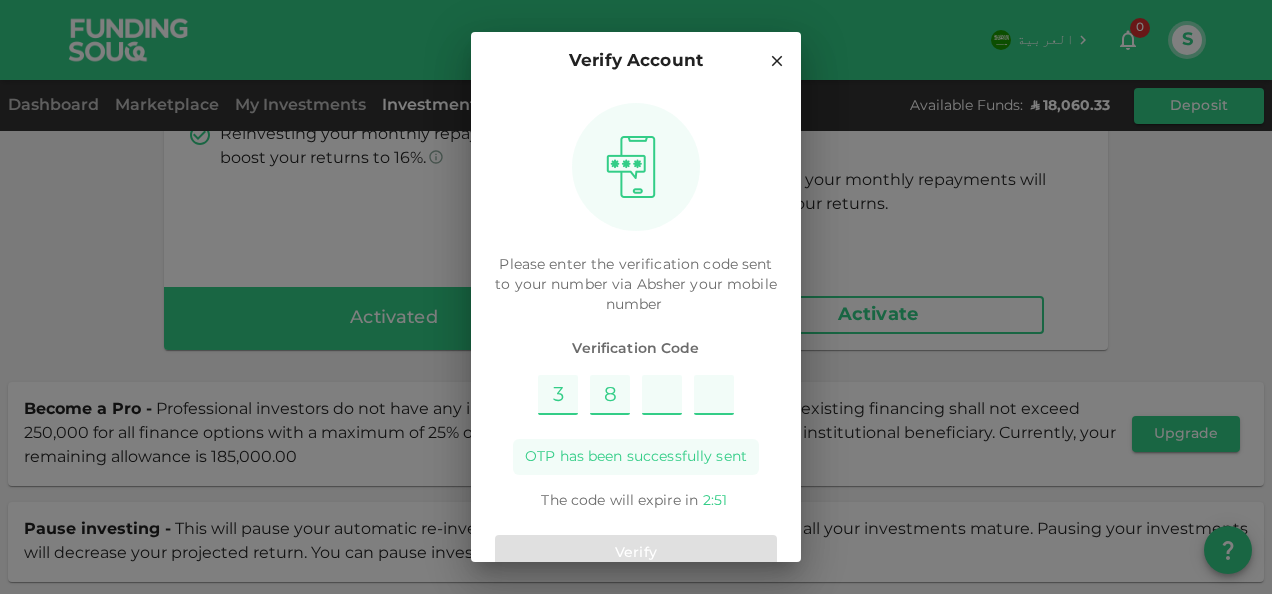 type on "9" 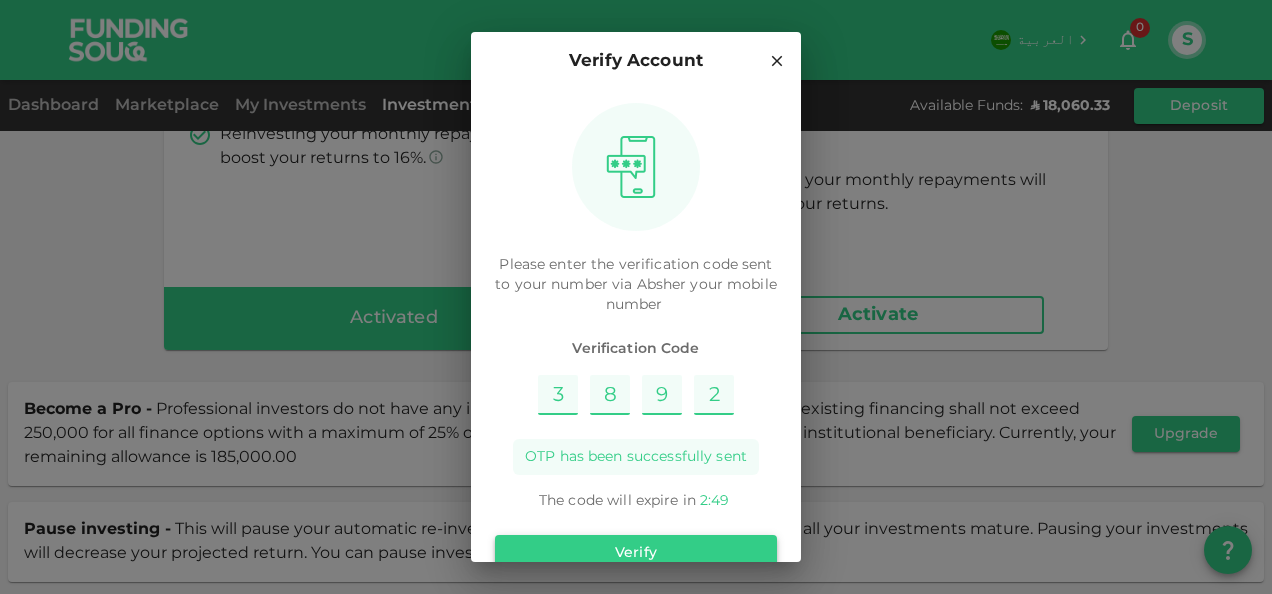 type on "2" 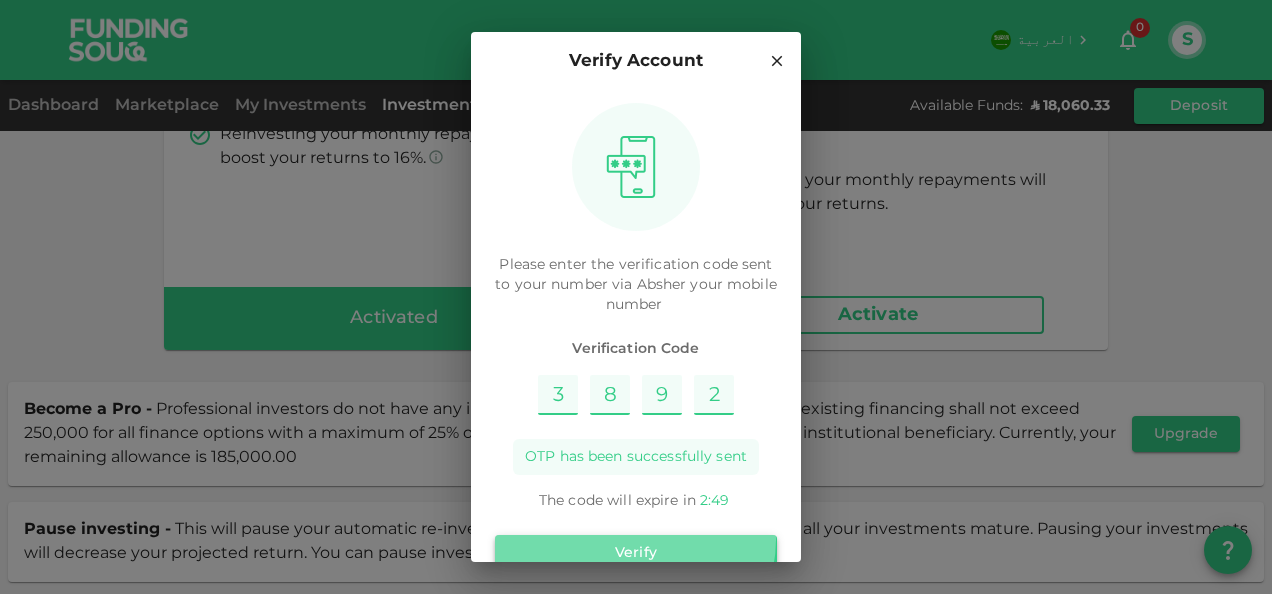 click on "Verify" at bounding box center [636, 553] 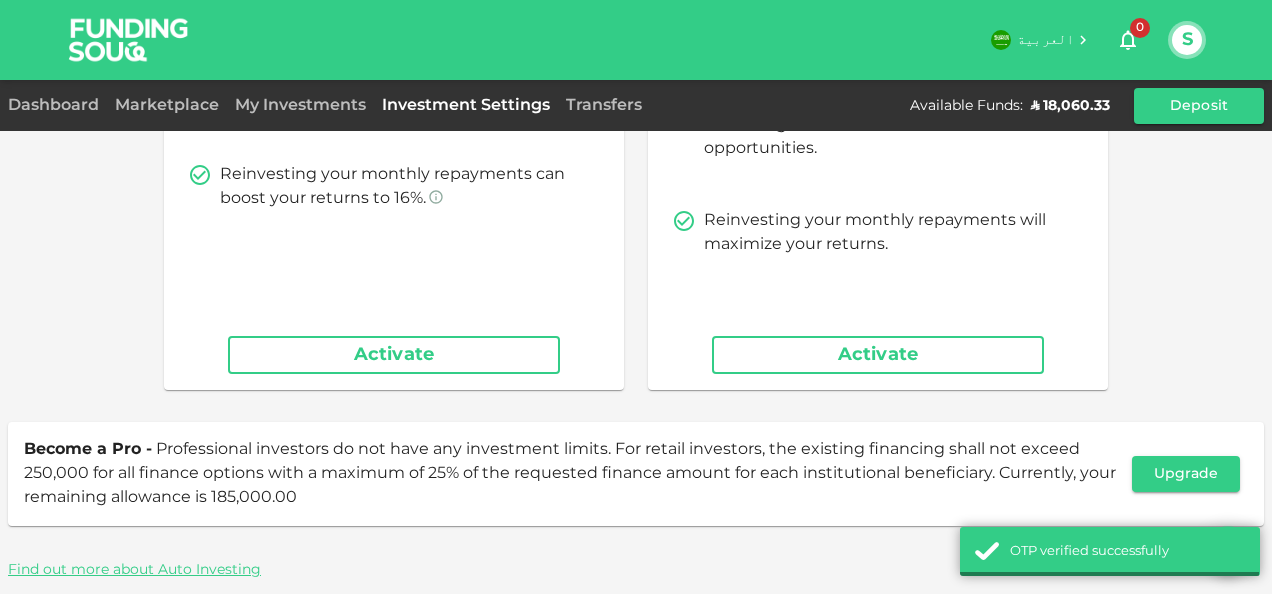 scroll, scrollTop: 404, scrollLeft: 0, axis: vertical 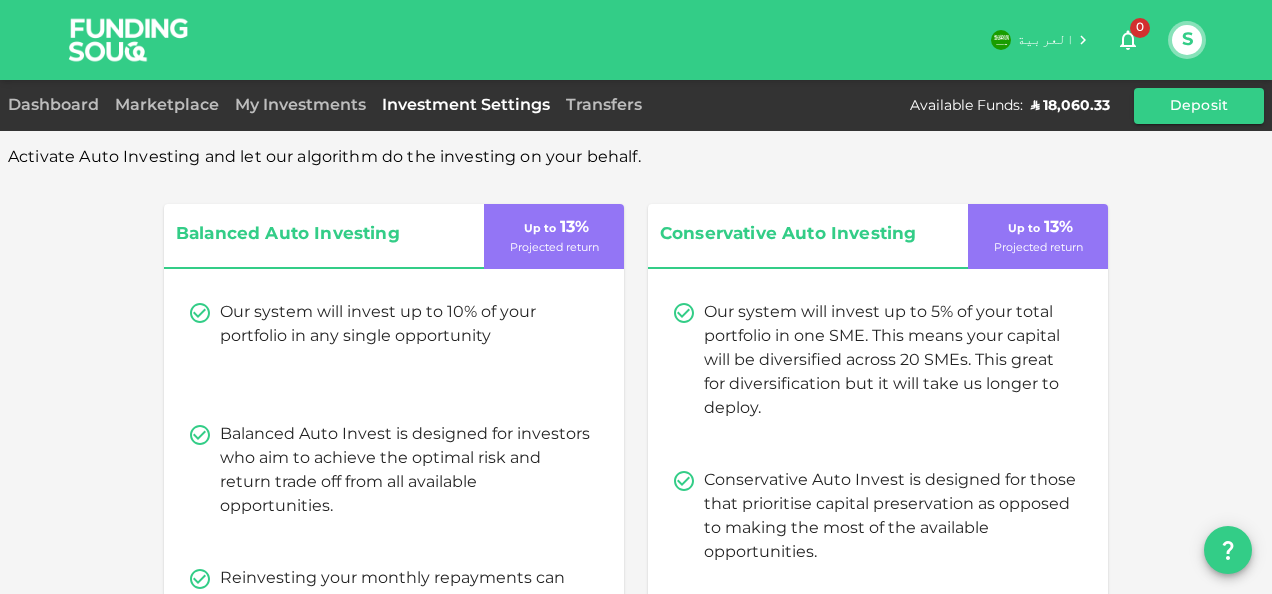 click on "Marketplace" at bounding box center (167, 106) 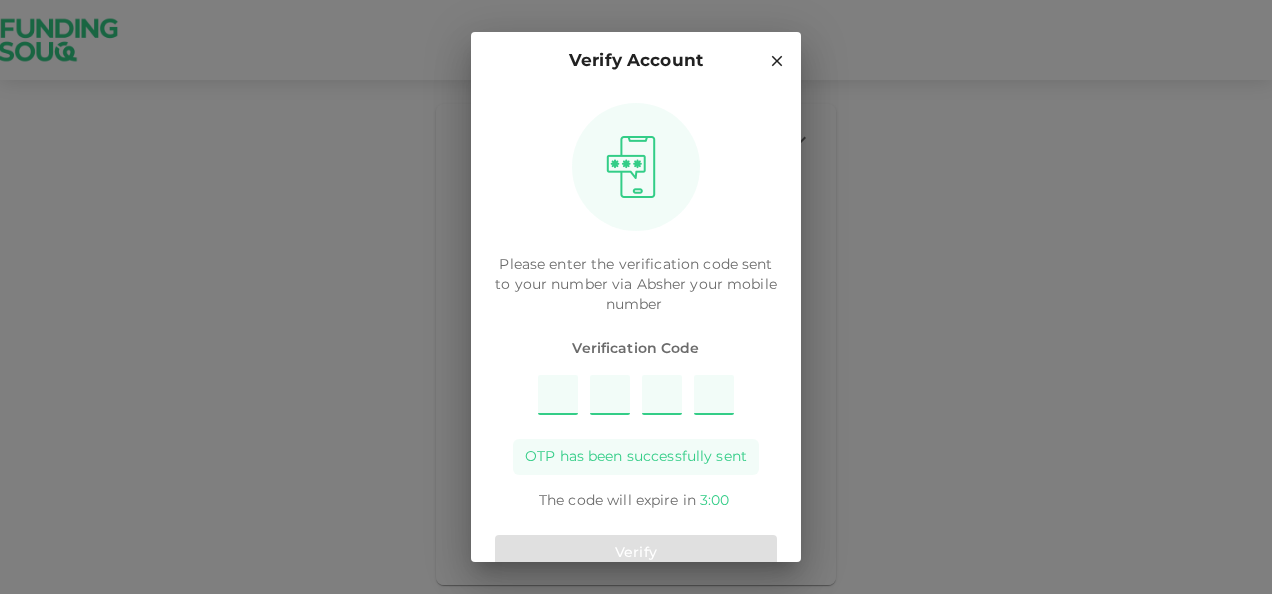 scroll, scrollTop: 0, scrollLeft: 0, axis: both 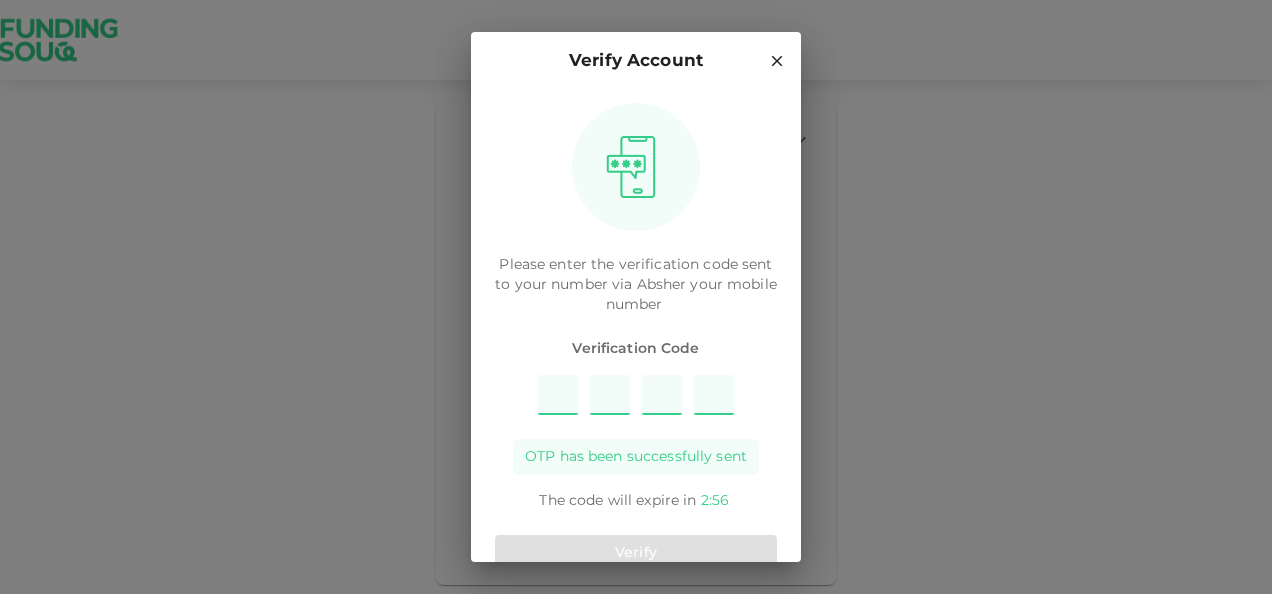 click at bounding box center (558, 395) 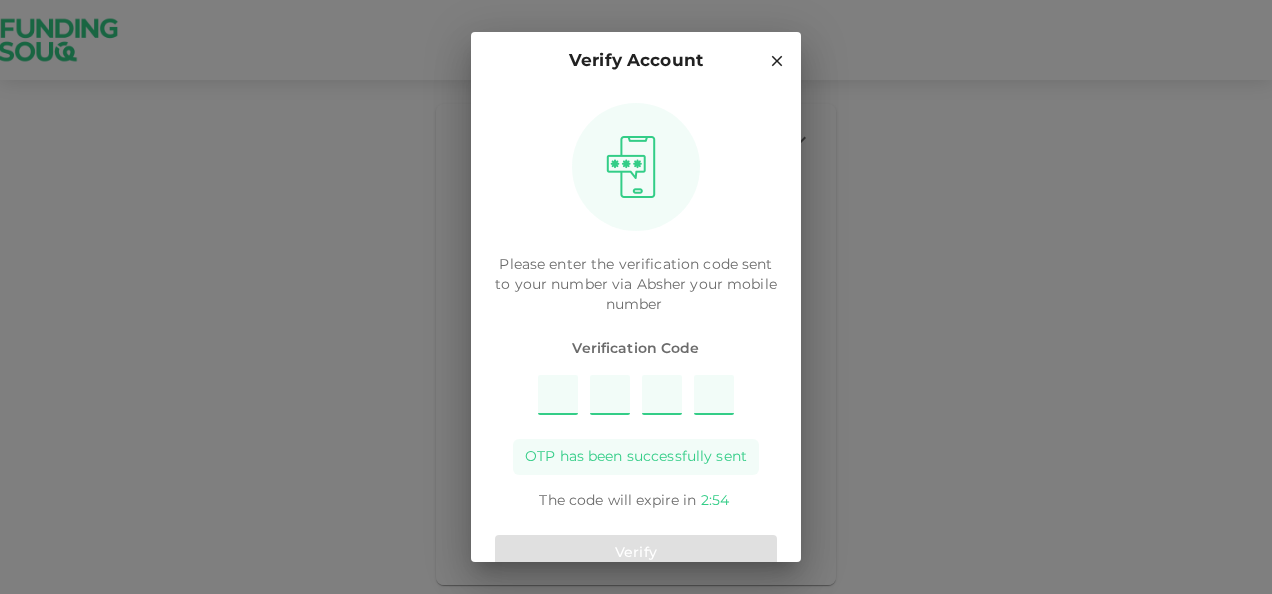 type on "2" 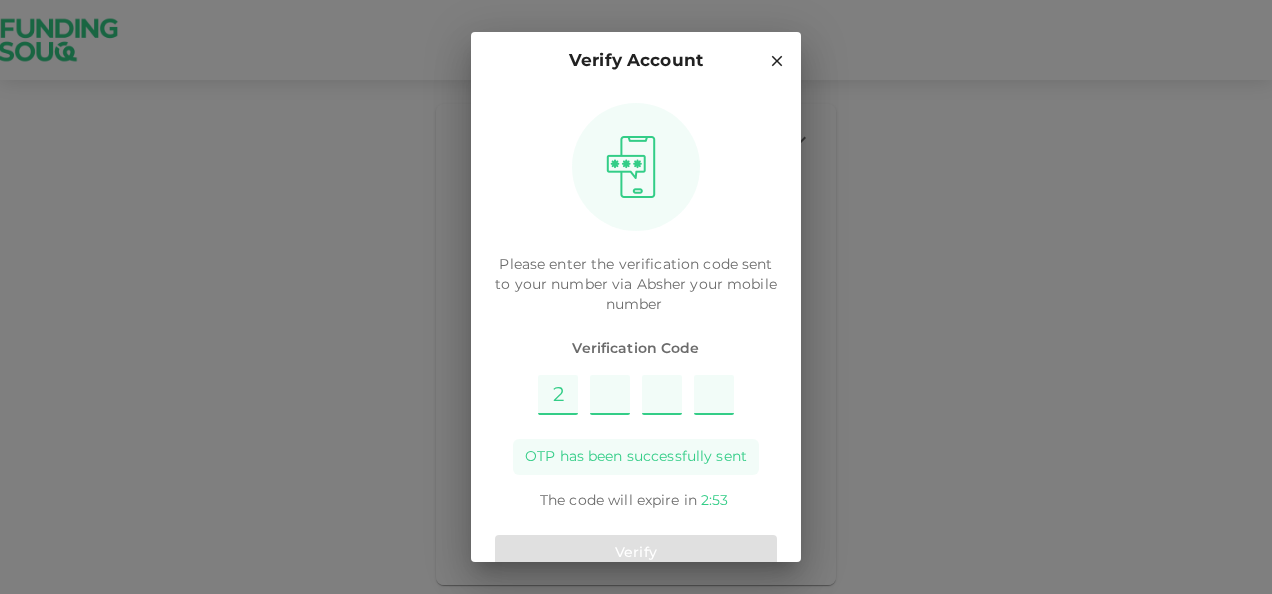 type on "8" 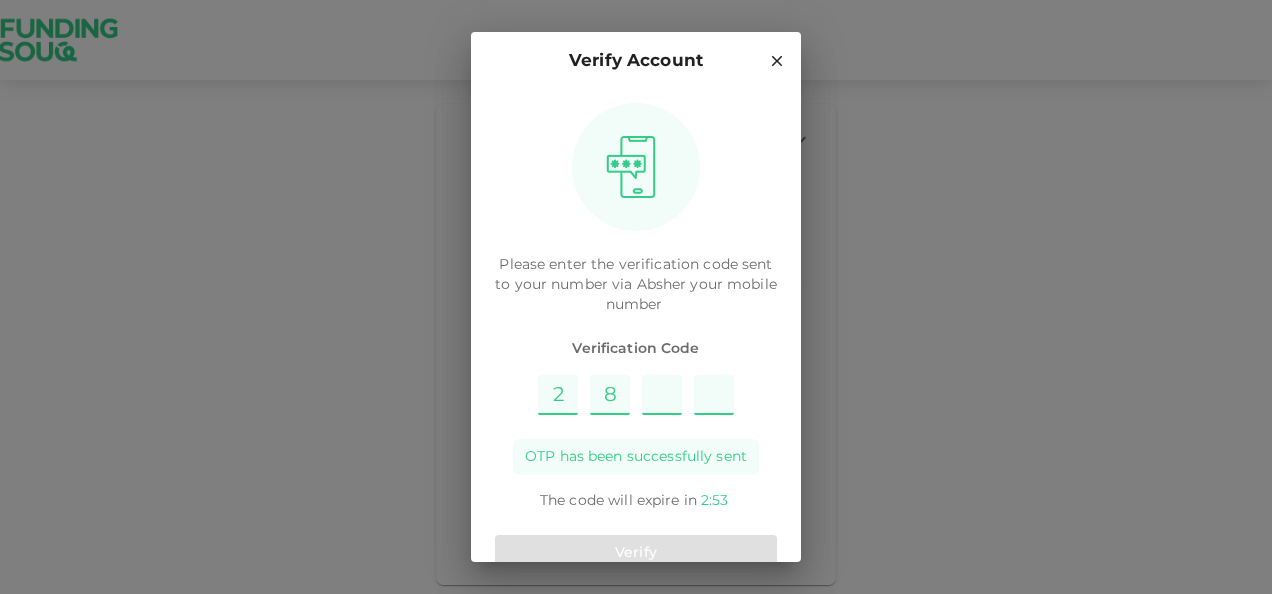 type on "5" 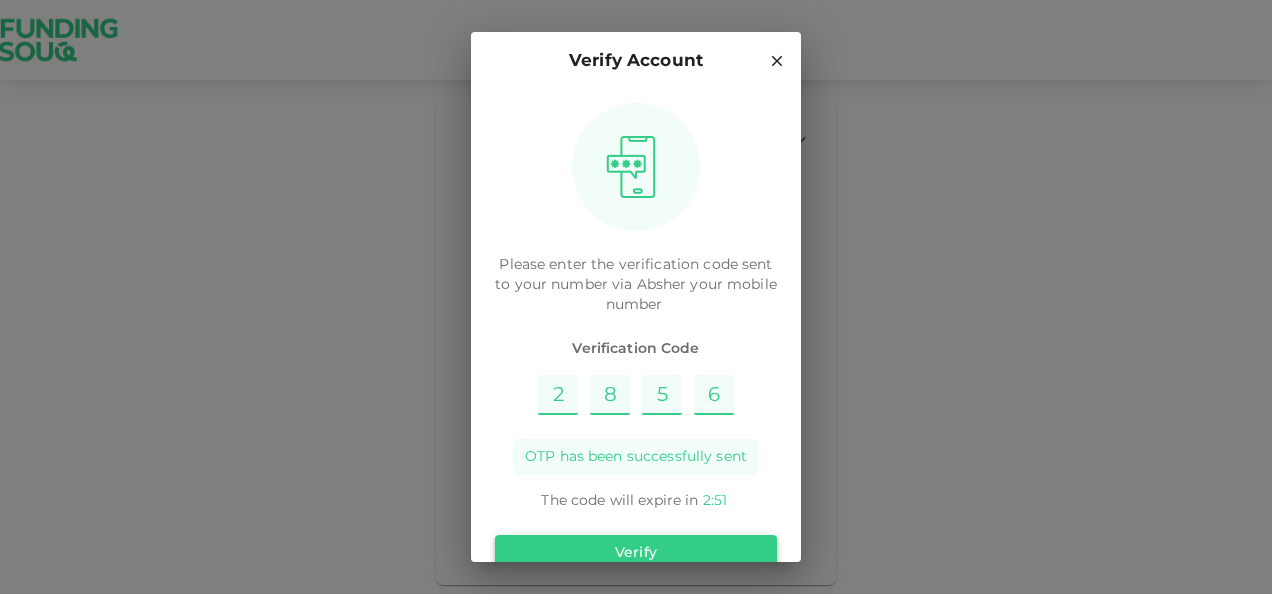 type on "6" 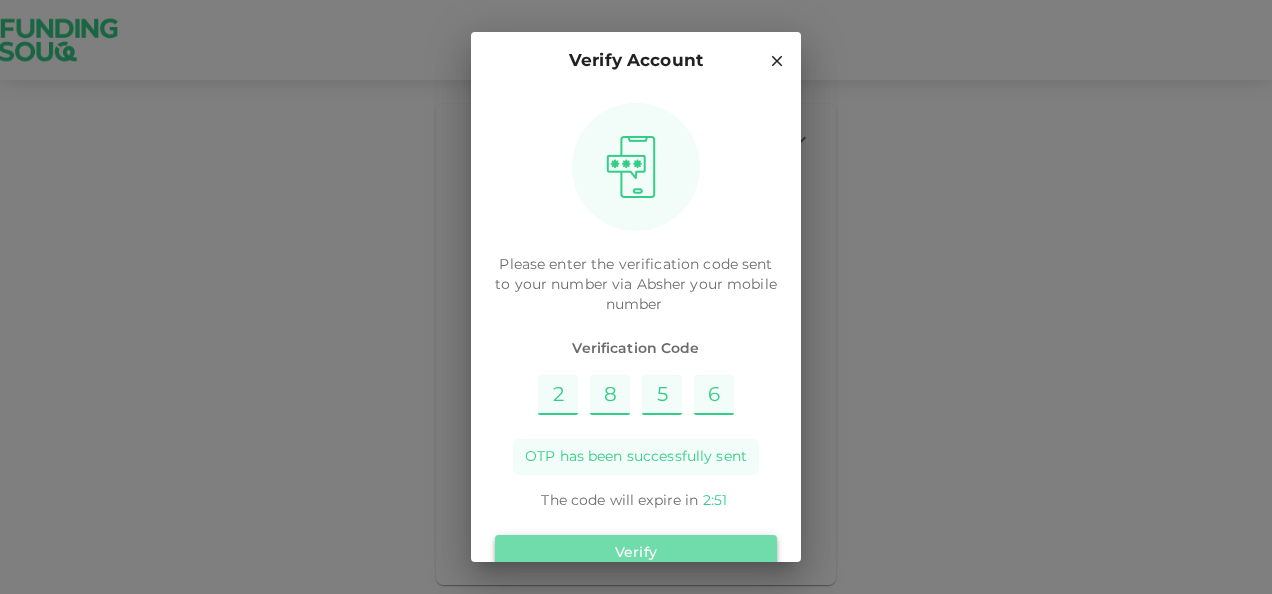 click on "Verify" at bounding box center [636, 553] 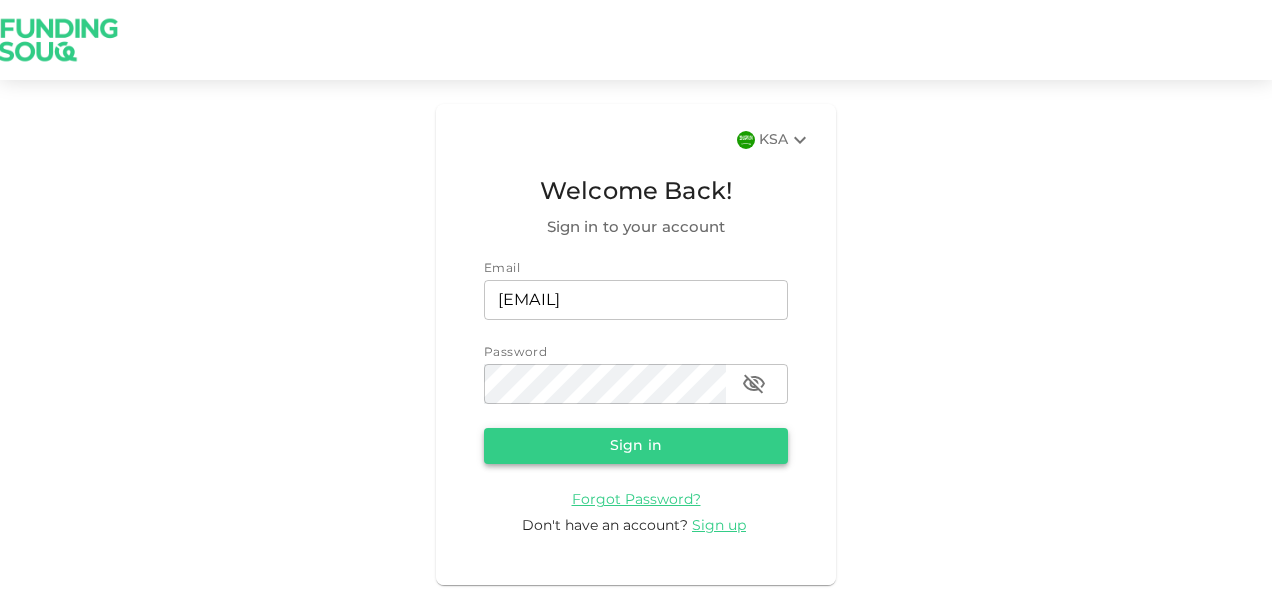 click on "Email email nadimsan09@gmail.com email   Password password password Sign in Forgot Password? Don't have an account? Sign up" at bounding box center [636, 398] 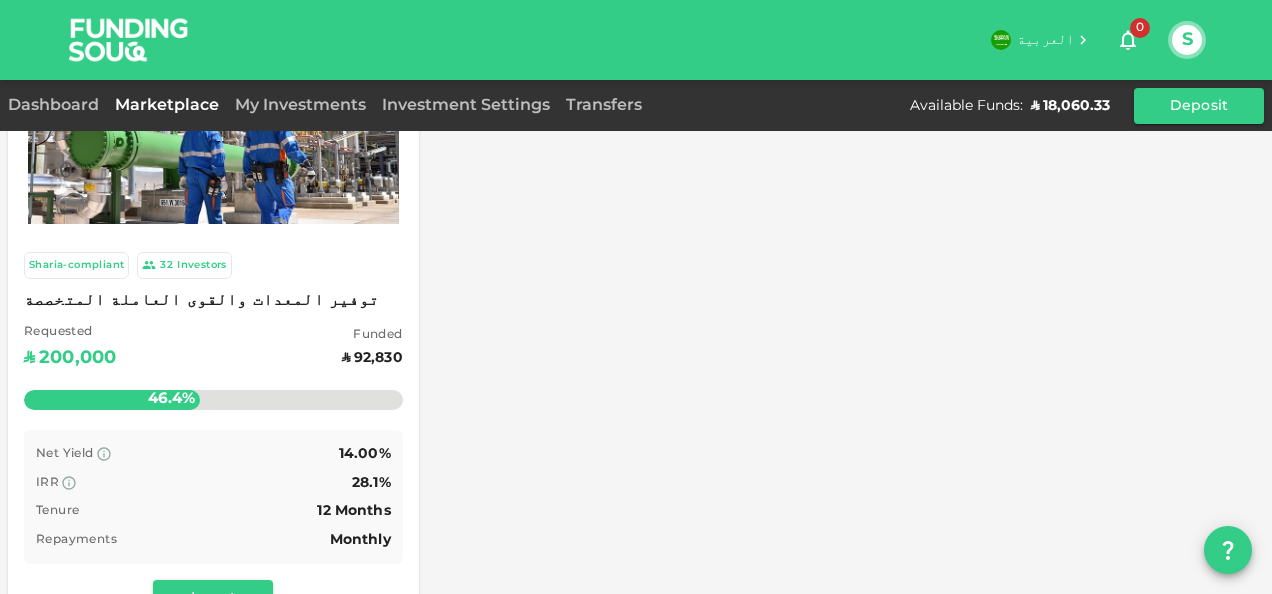 scroll, scrollTop: 158, scrollLeft: 0, axis: vertical 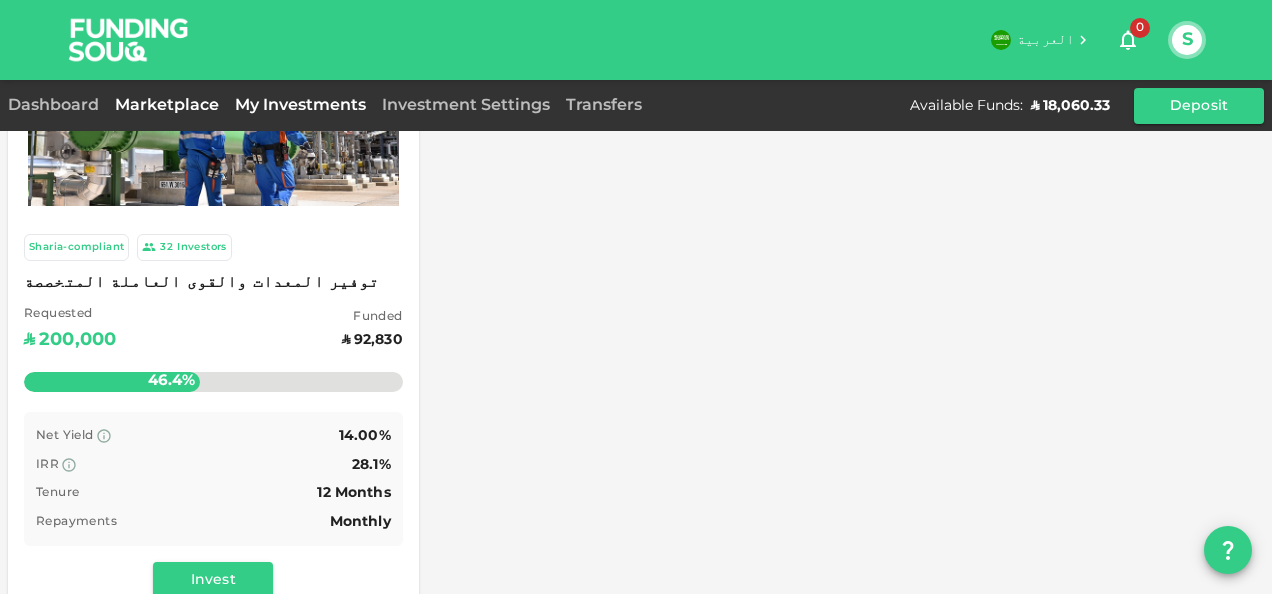 click on "My Investments" at bounding box center (300, 105) 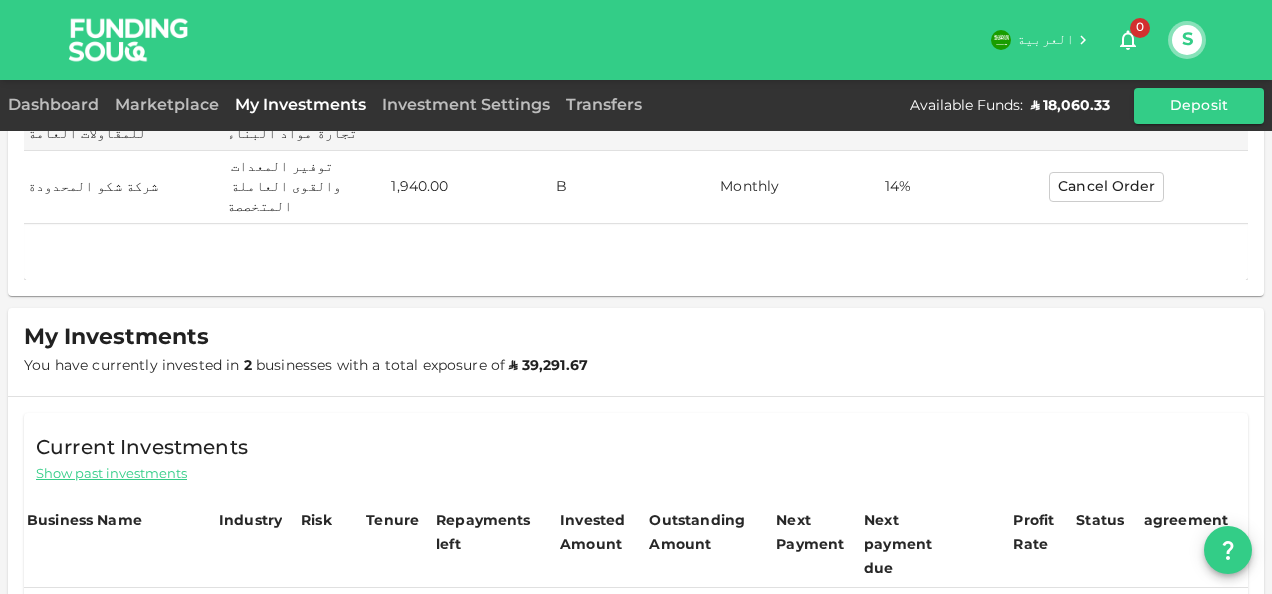 scroll, scrollTop: 448, scrollLeft: 0, axis: vertical 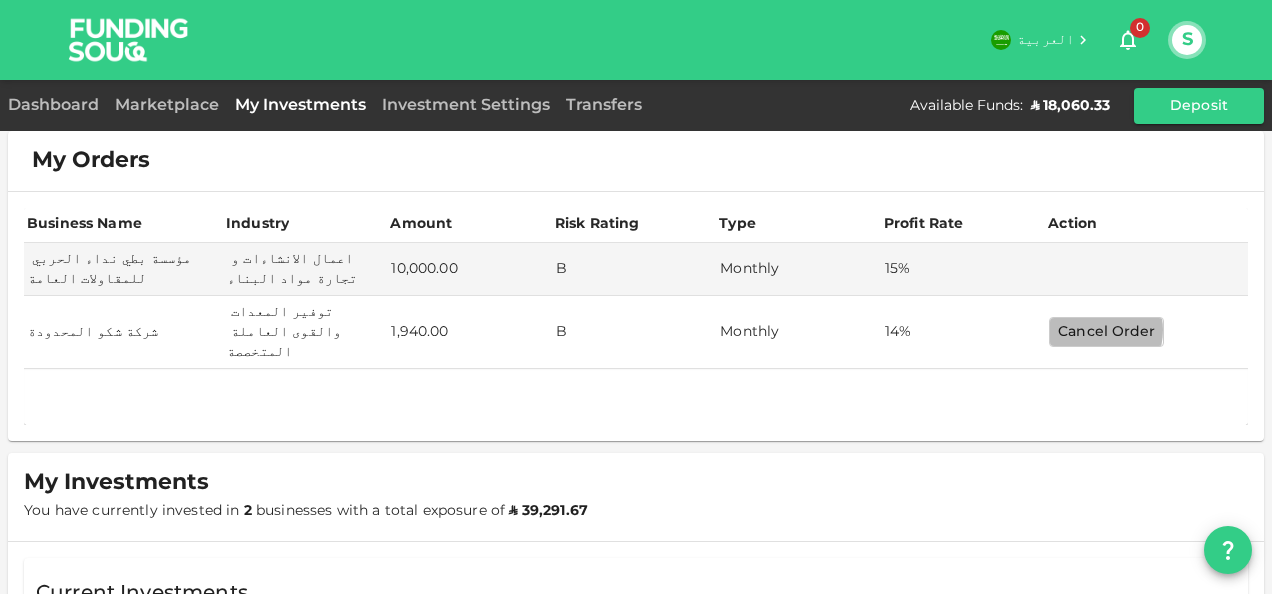 click on "Cancel Order" at bounding box center [1106, 332] 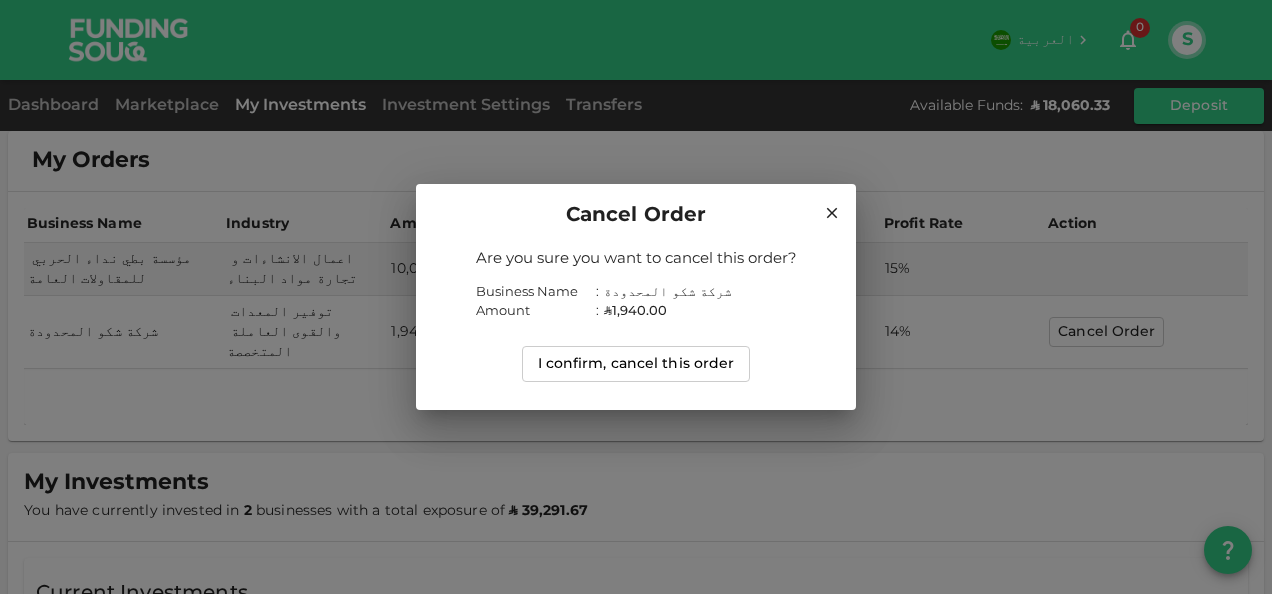 click on "I confirm, cancel this order" at bounding box center [636, 364] 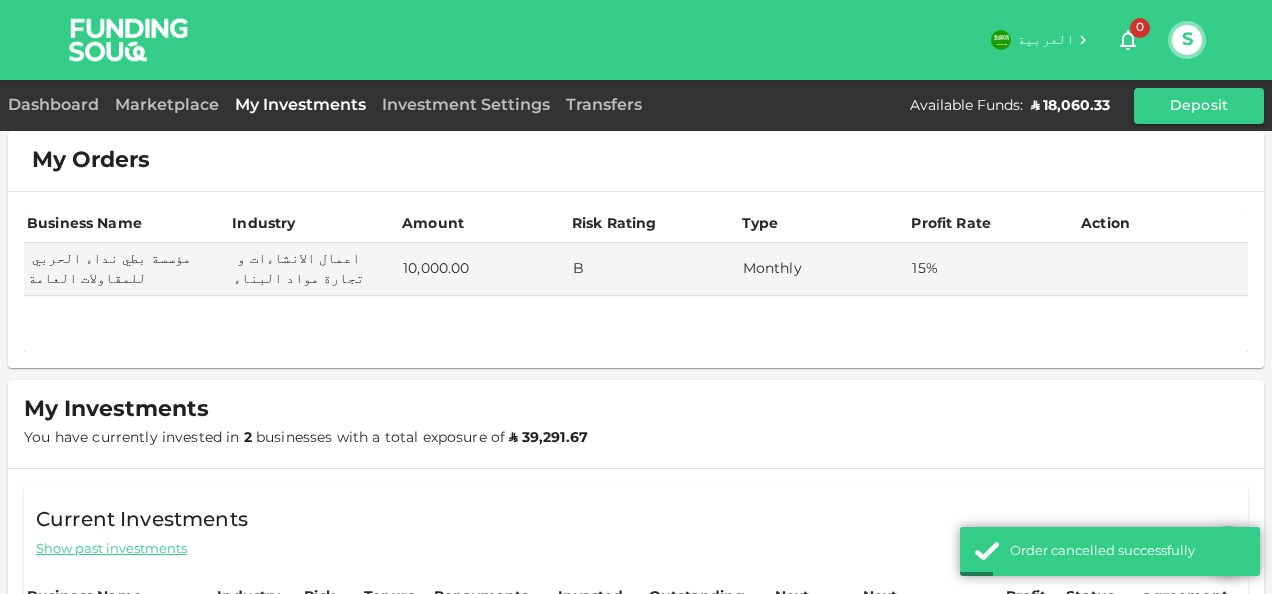 click on "Dashboard" at bounding box center (57, 106) 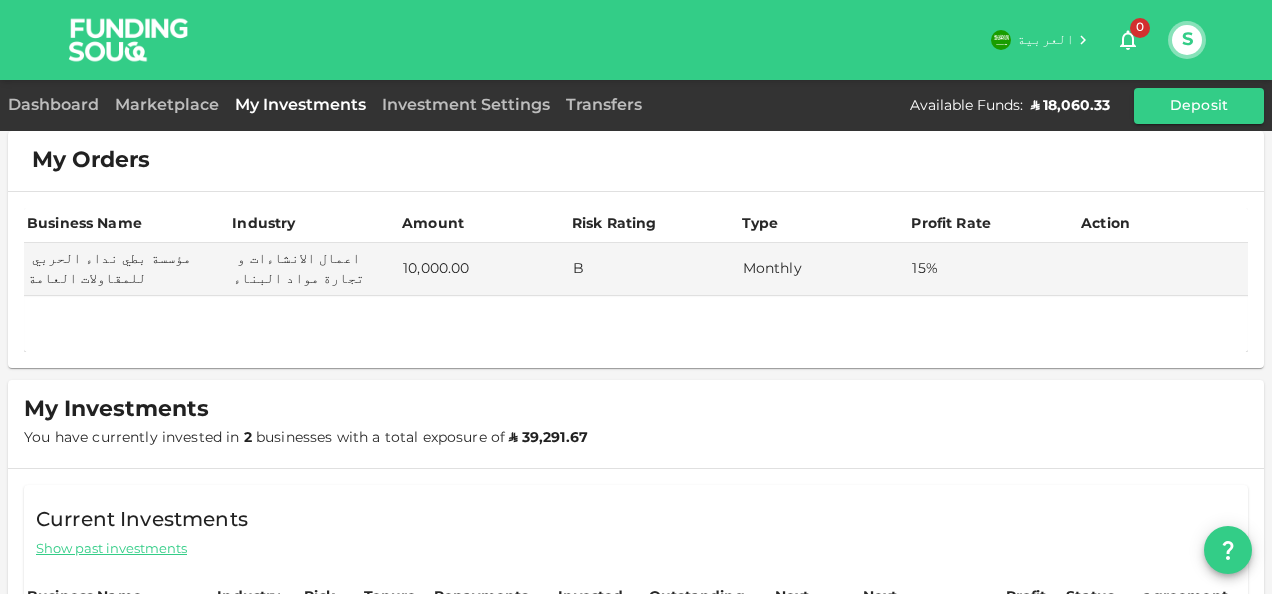 click on "My Investments" at bounding box center [300, 105] 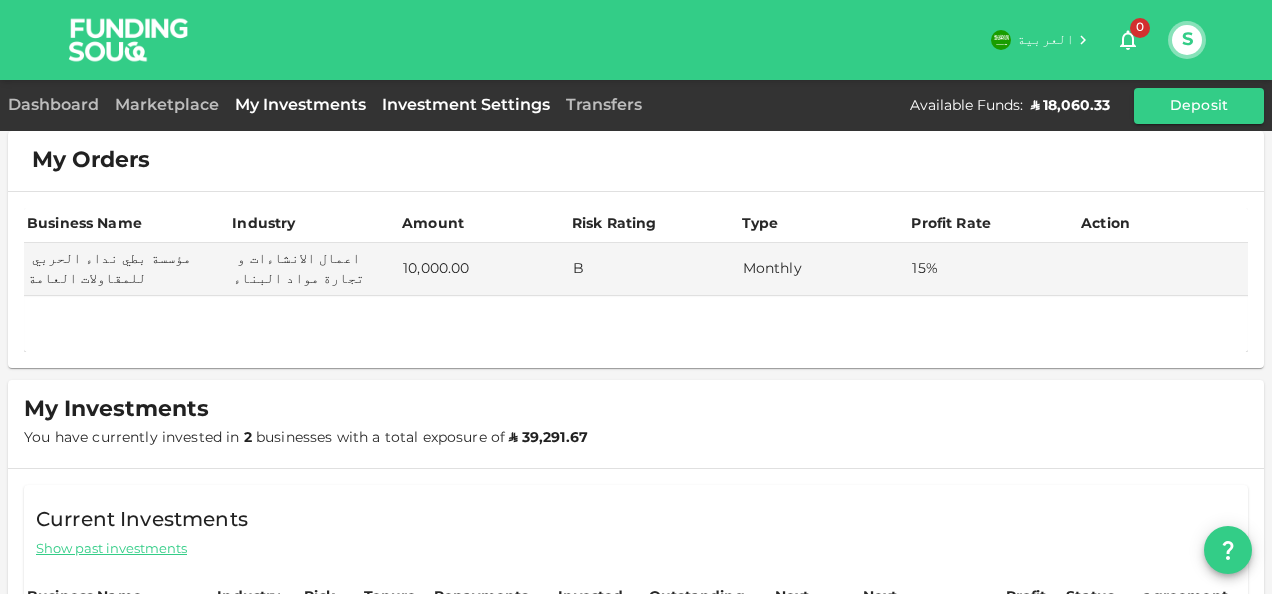 click on "Investment Settings" at bounding box center [466, 105] 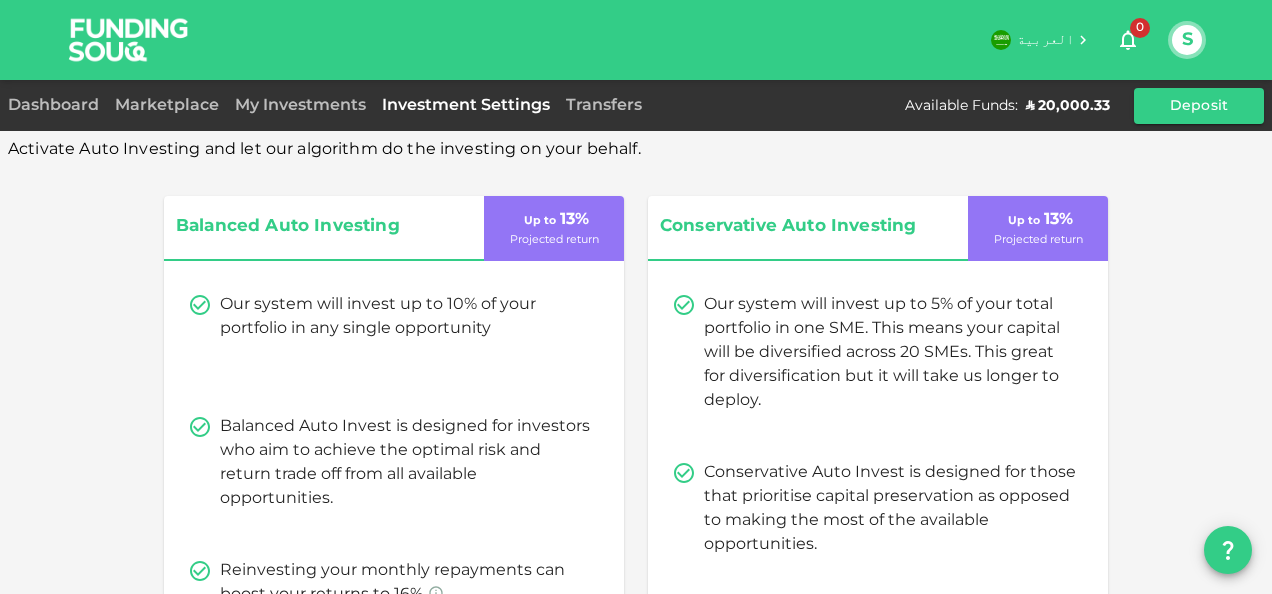 scroll, scrollTop: 0, scrollLeft: 0, axis: both 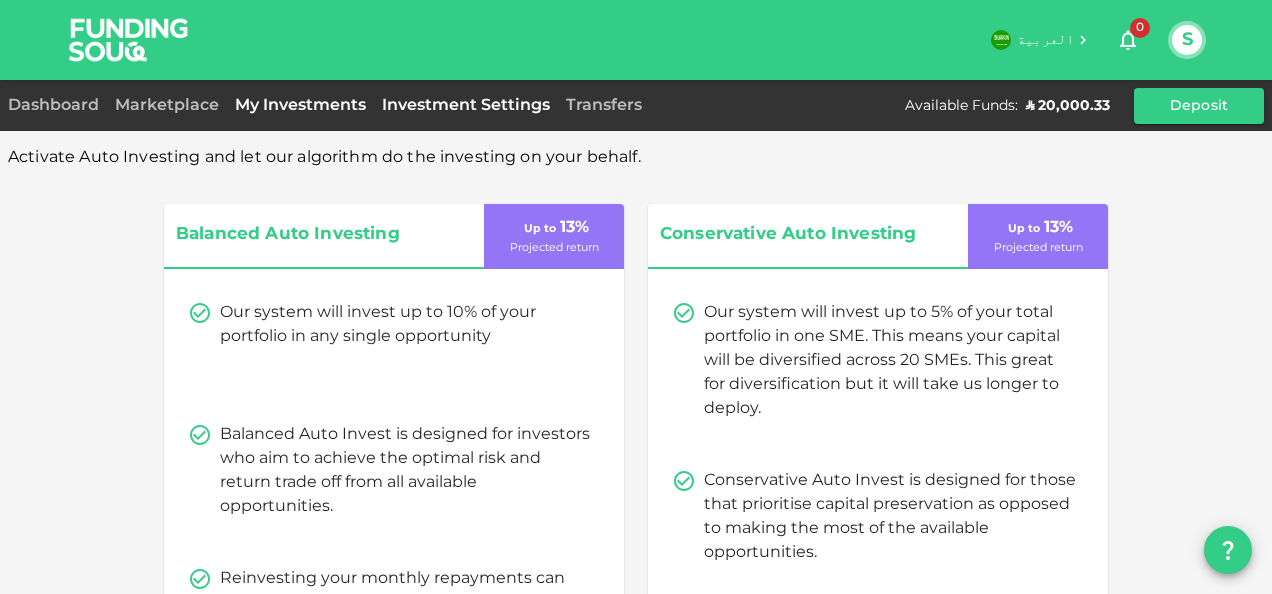 click on "My Investments" at bounding box center [300, 105] 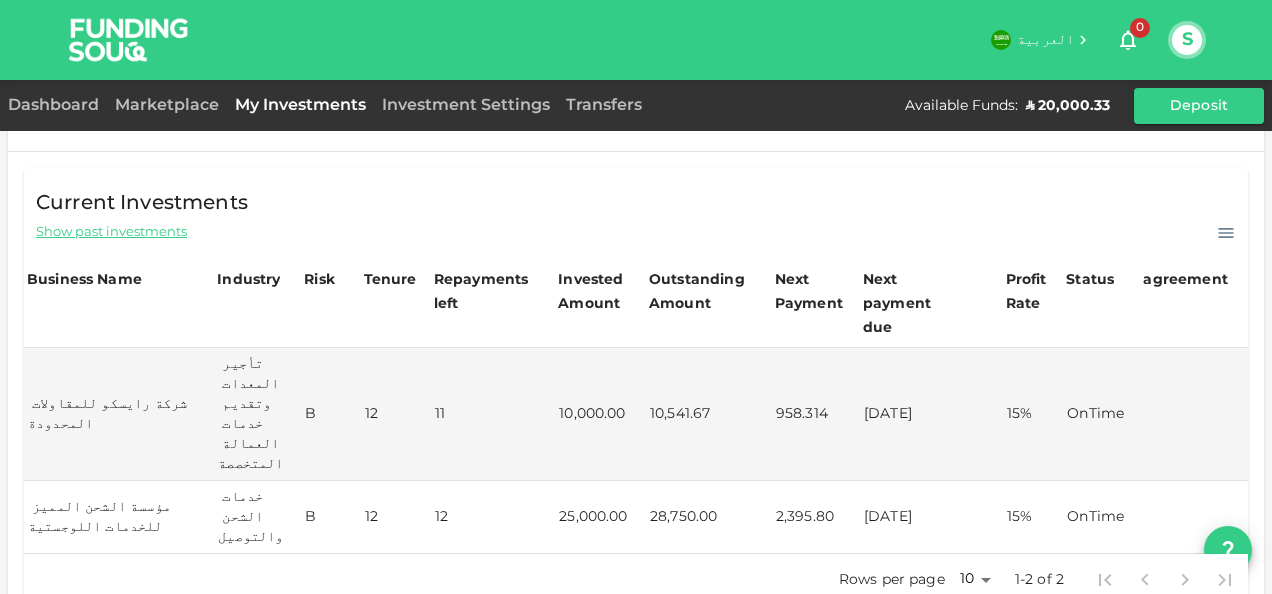scroll, scrollTop: 374, scrollLeft: 0, axis: vertical 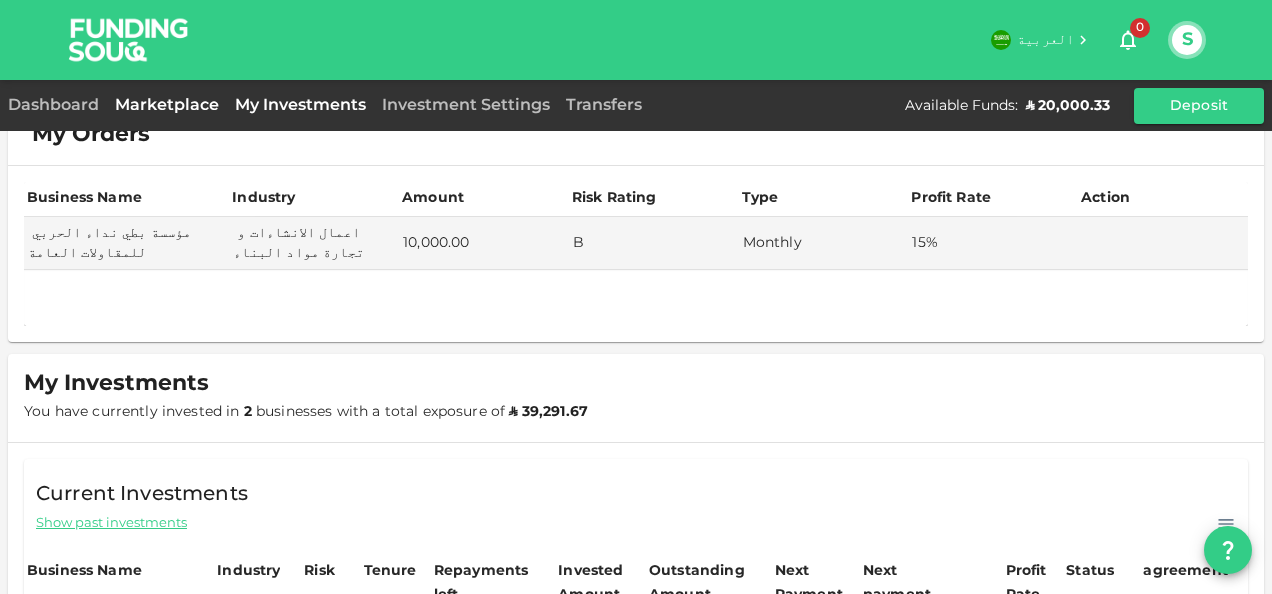 click on "Marketplace" at bounding box center (167, 105) 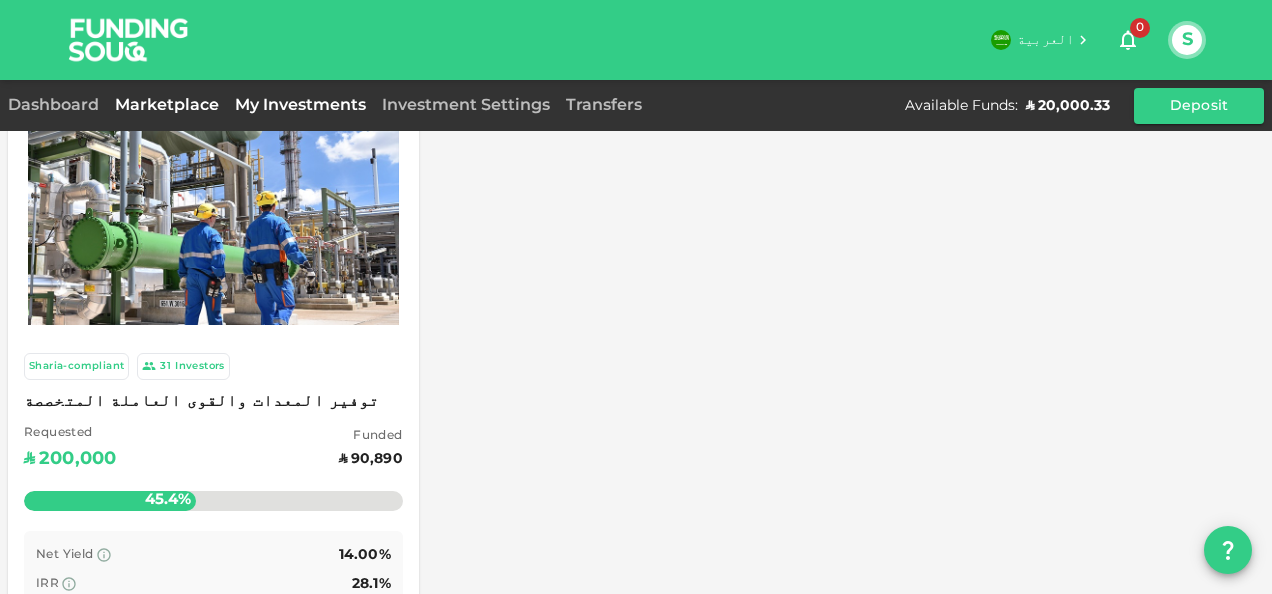 click on "My Investments" at bounding box center (300, 105) 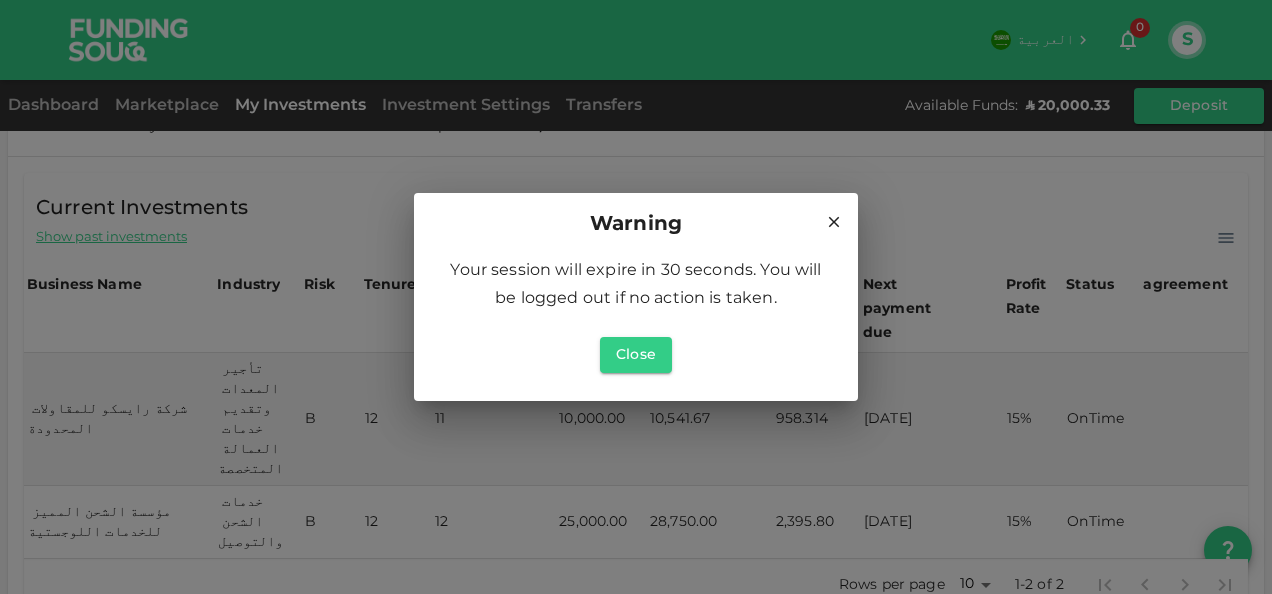 scroll, scrollTop: 318, scrollLeft: 0, axis: vertical 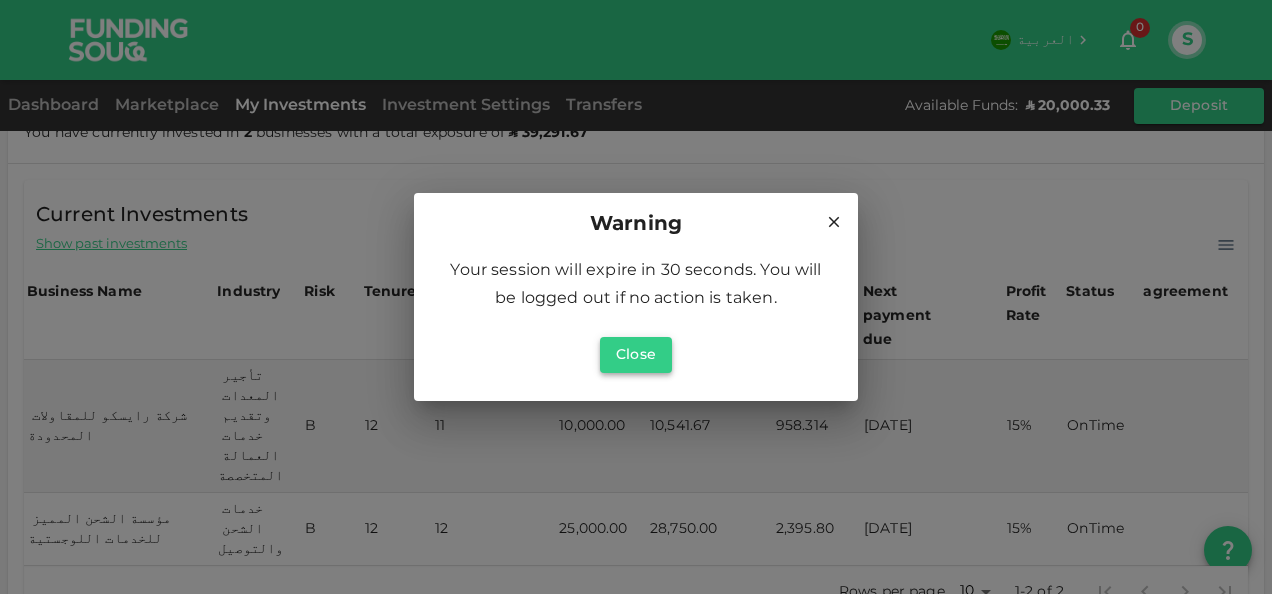 click on "Close" at bounding box center [636, 355] 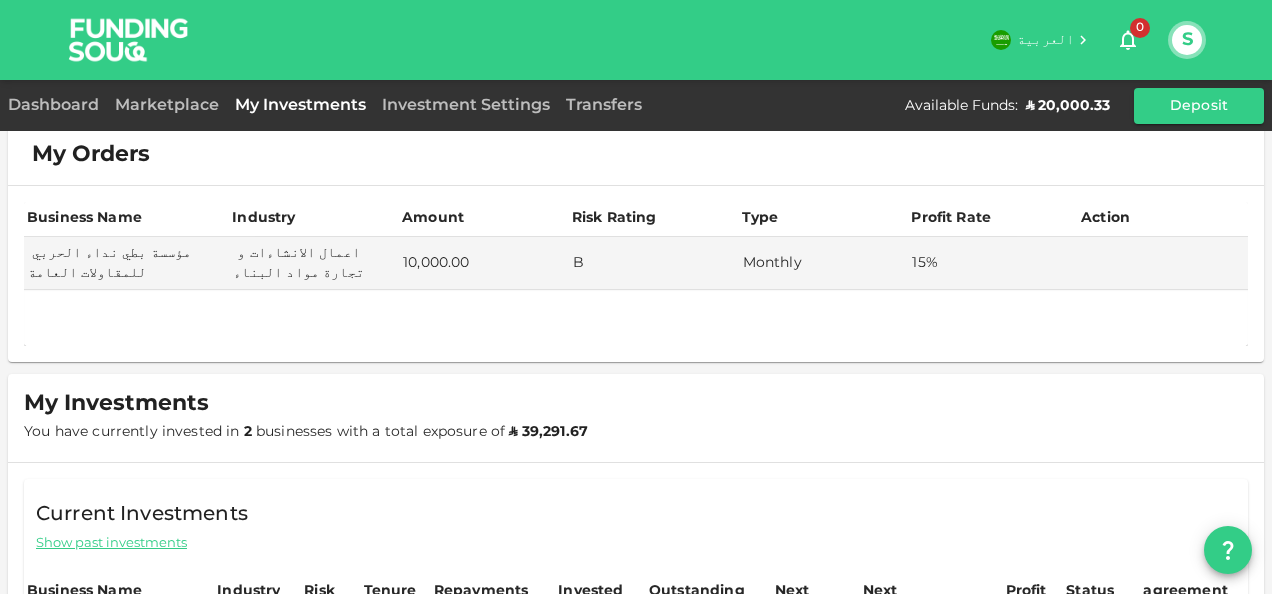 scroll, scrollTop: 0, scrollLeft: 0, axis: both 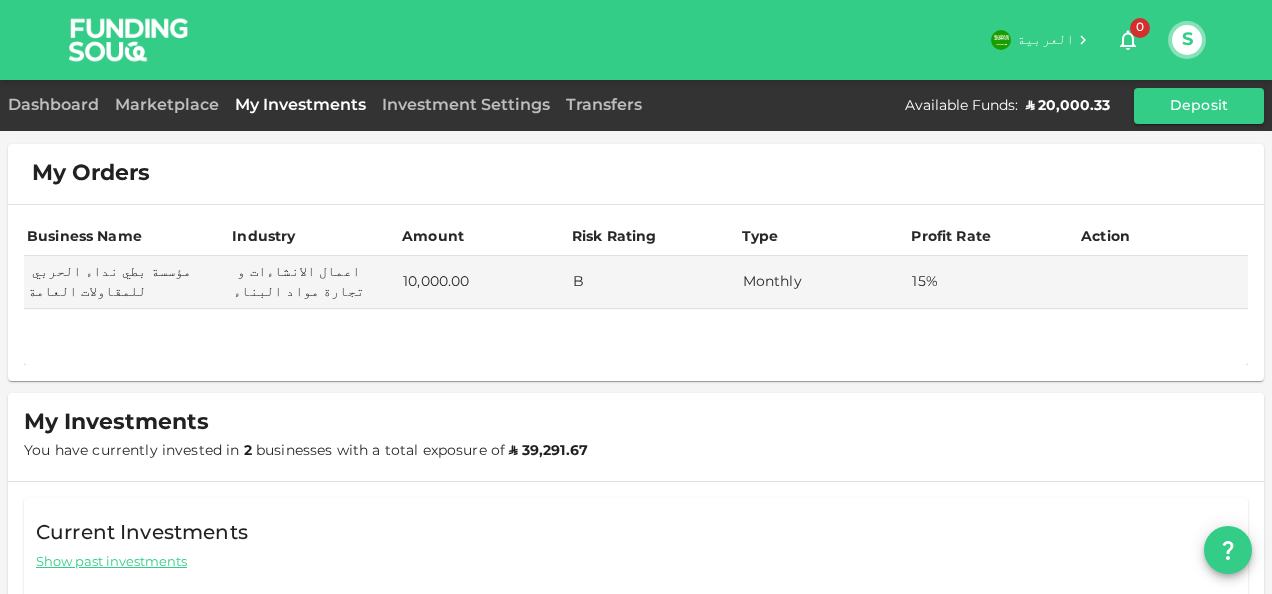 click on "S" at bounding box center (1187, 40) 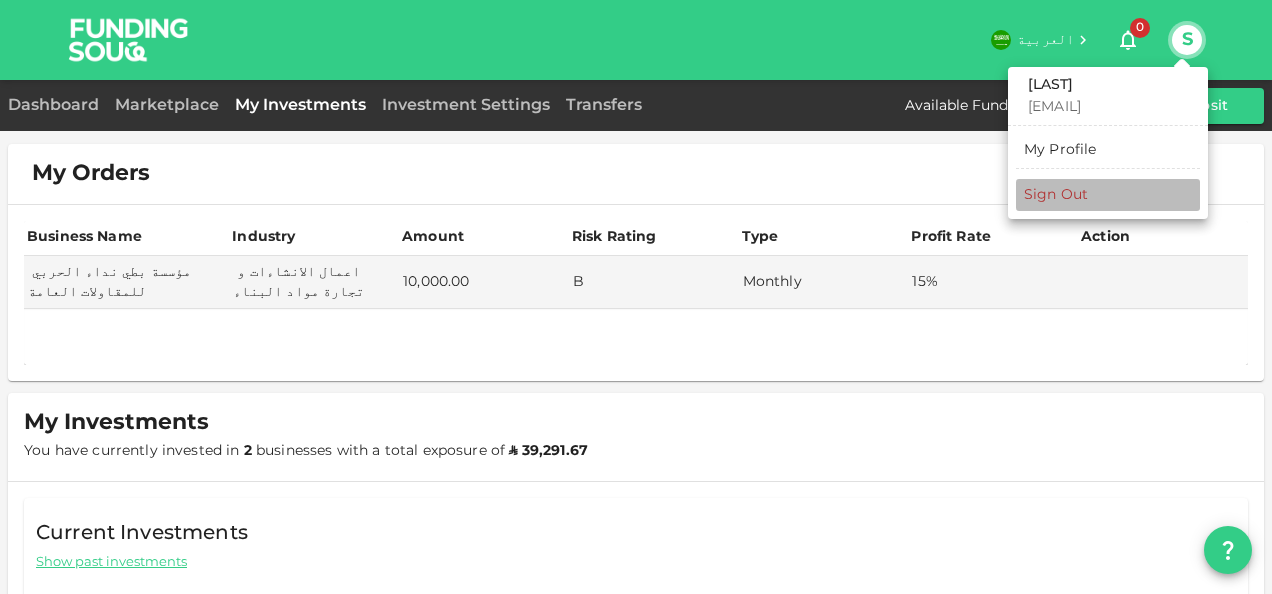 click on "Sign Out" at bounding box center (1108, 195) 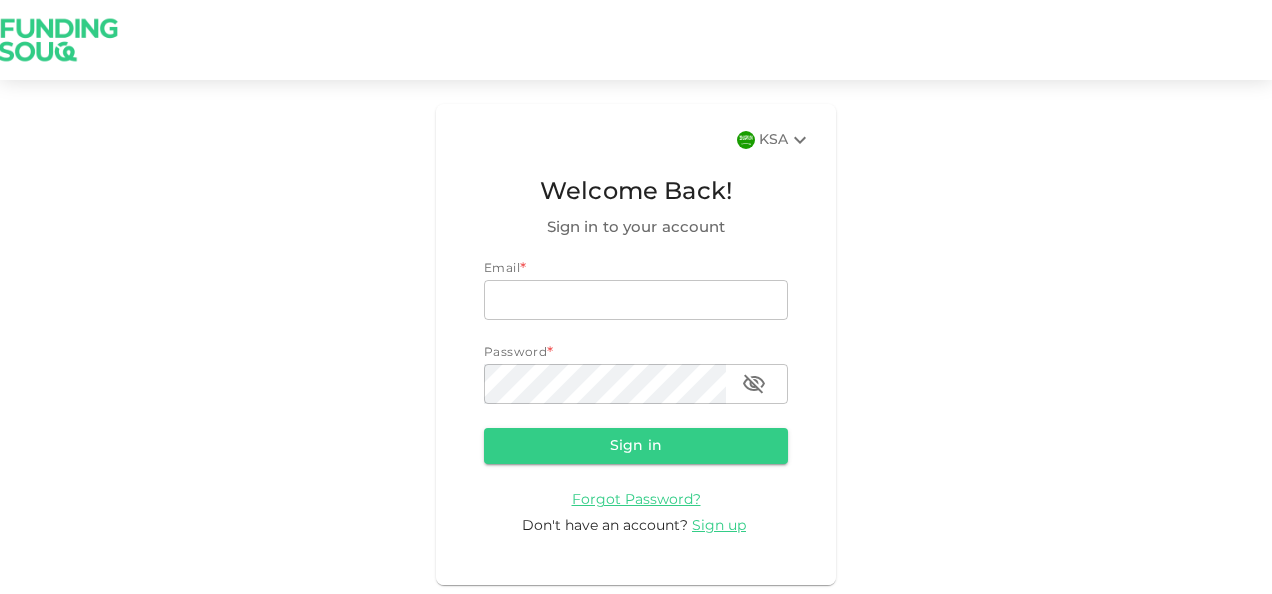 type on "[EMAIL]" 